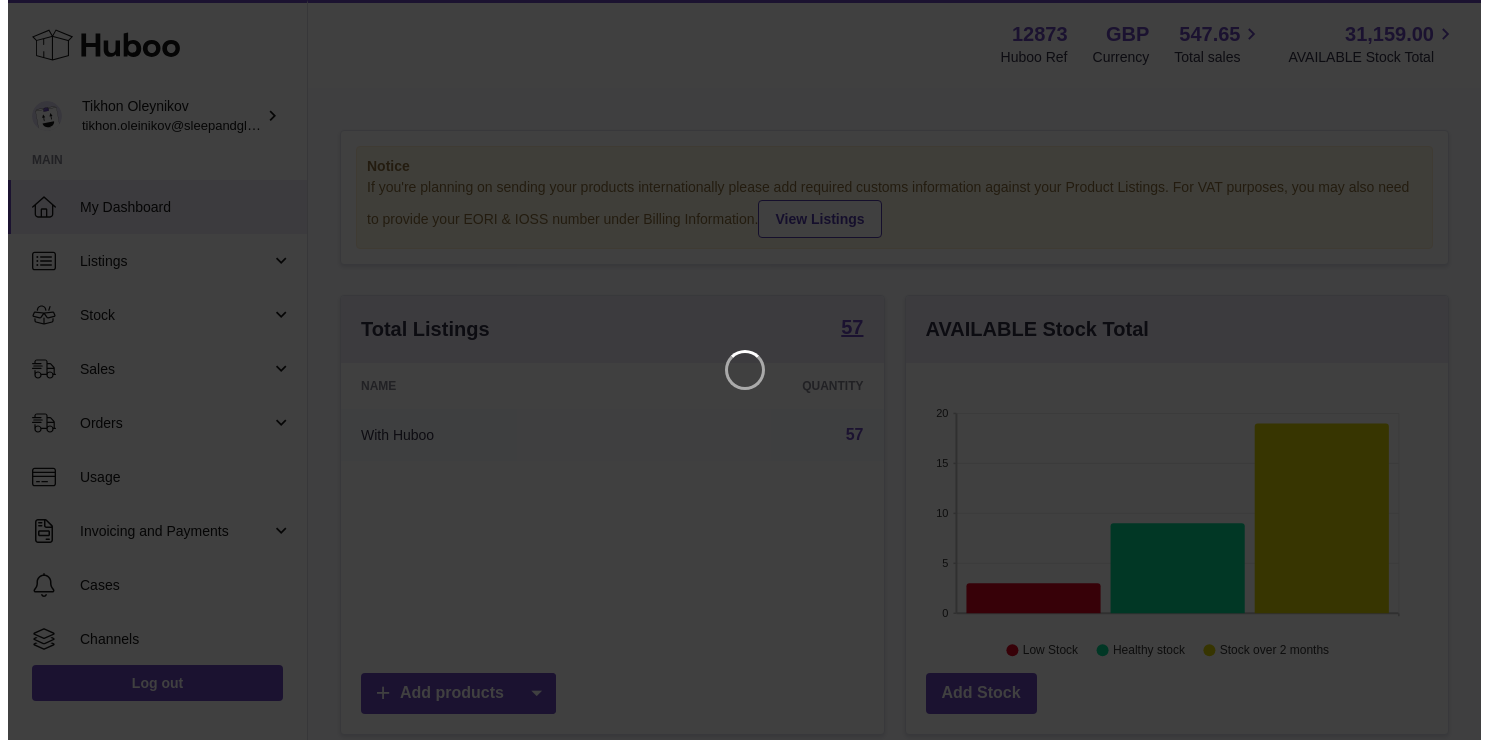 scroll, scrollTop: 0, scrollLeft: 0, axis: both 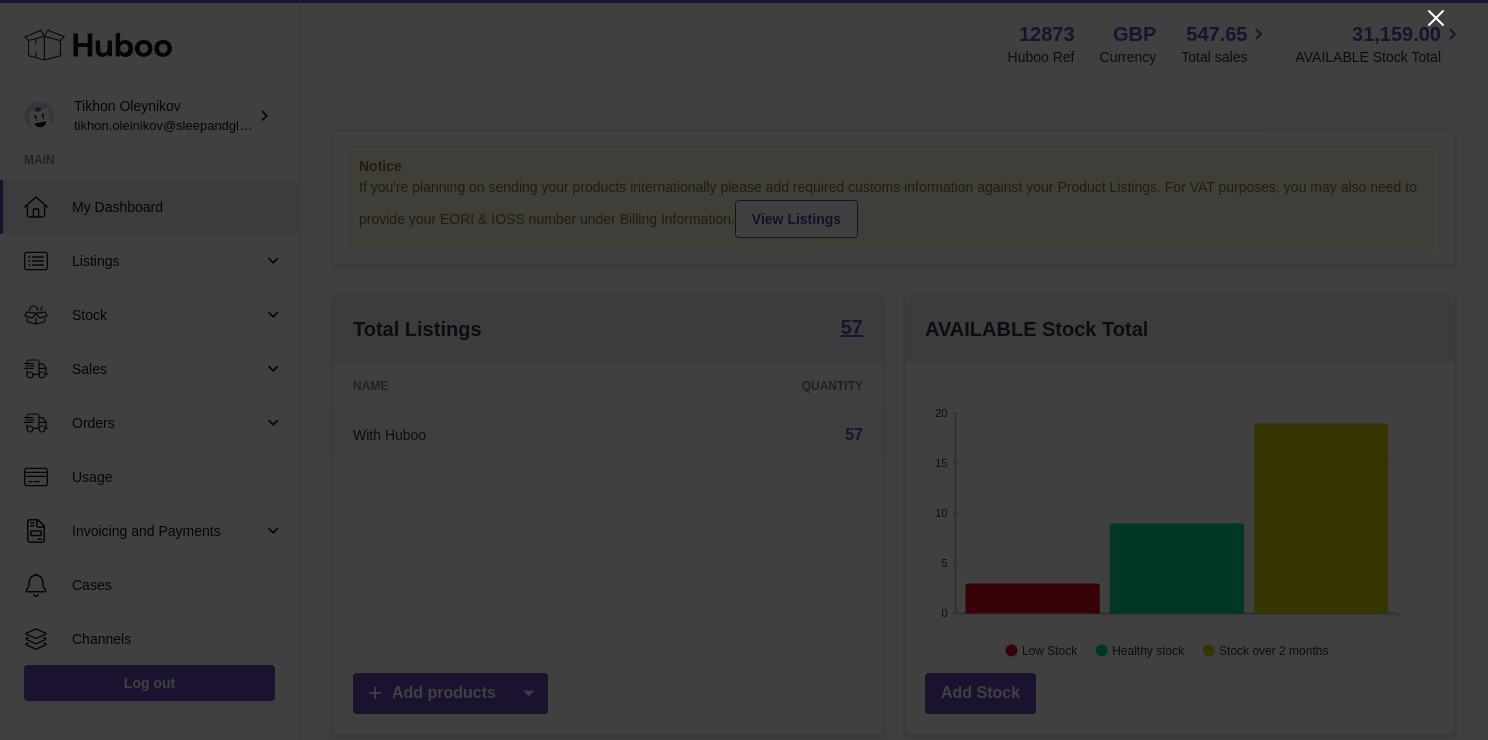 click 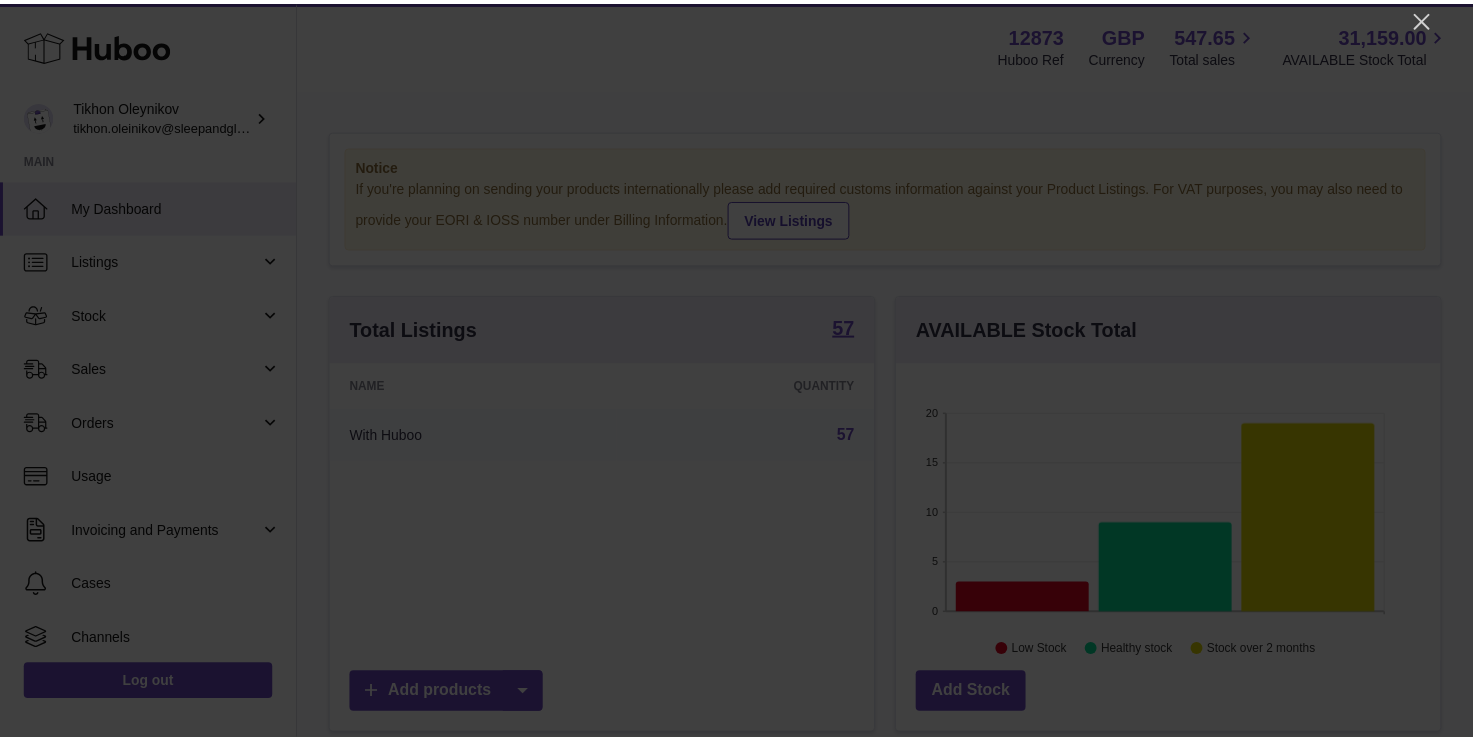 scroll, scrollTop: 312, scrollLeft: 542, axis: both 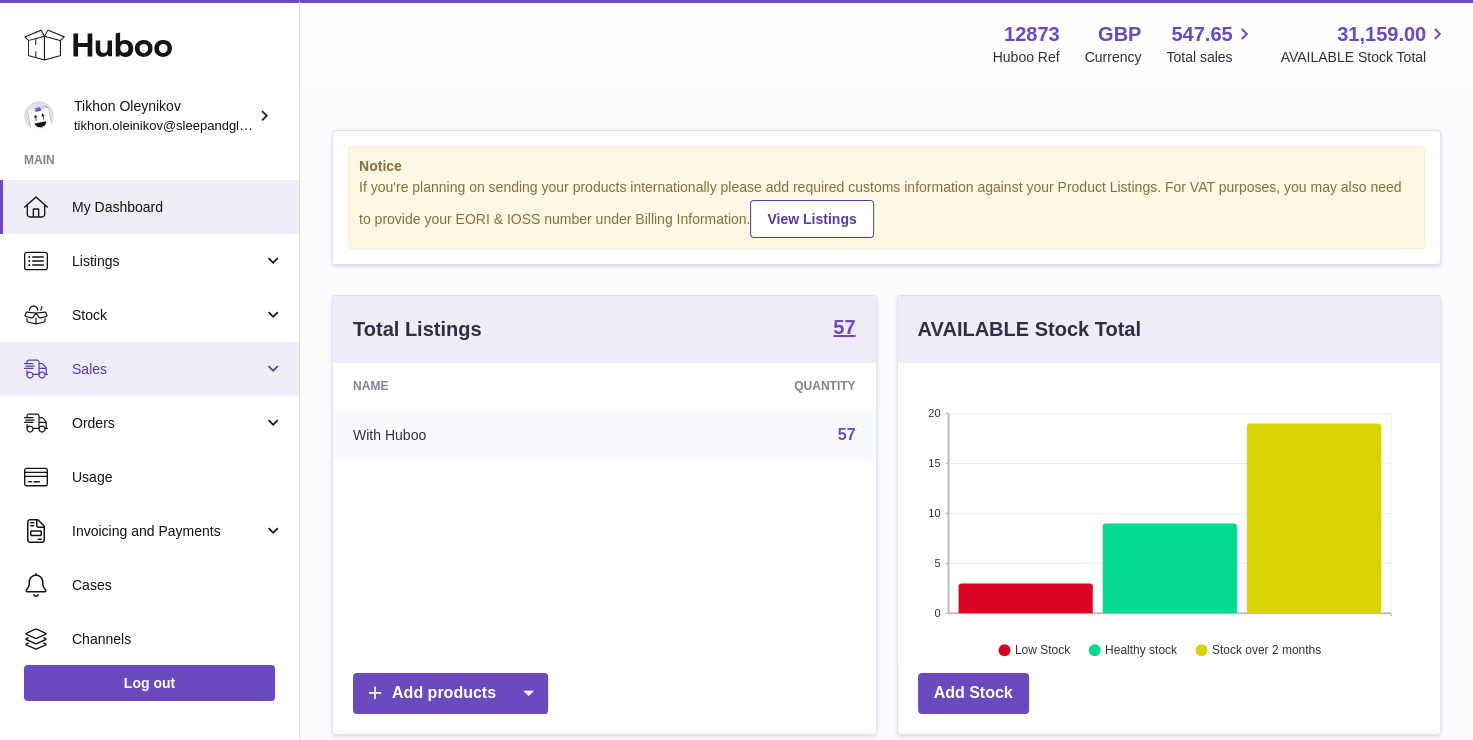 click on "Sales" at bounding box center (149, 369) 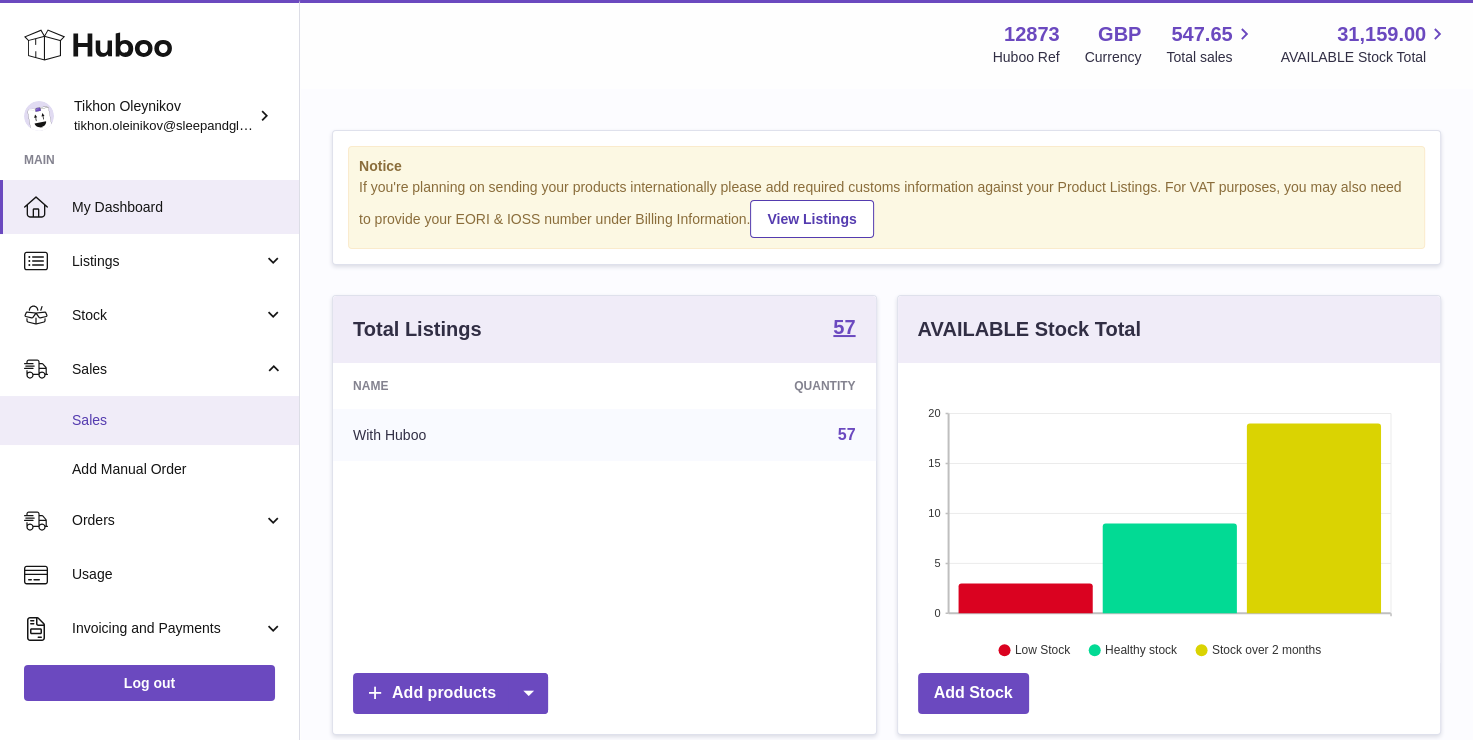 click on "Sales" at bounding box center (178, 420) 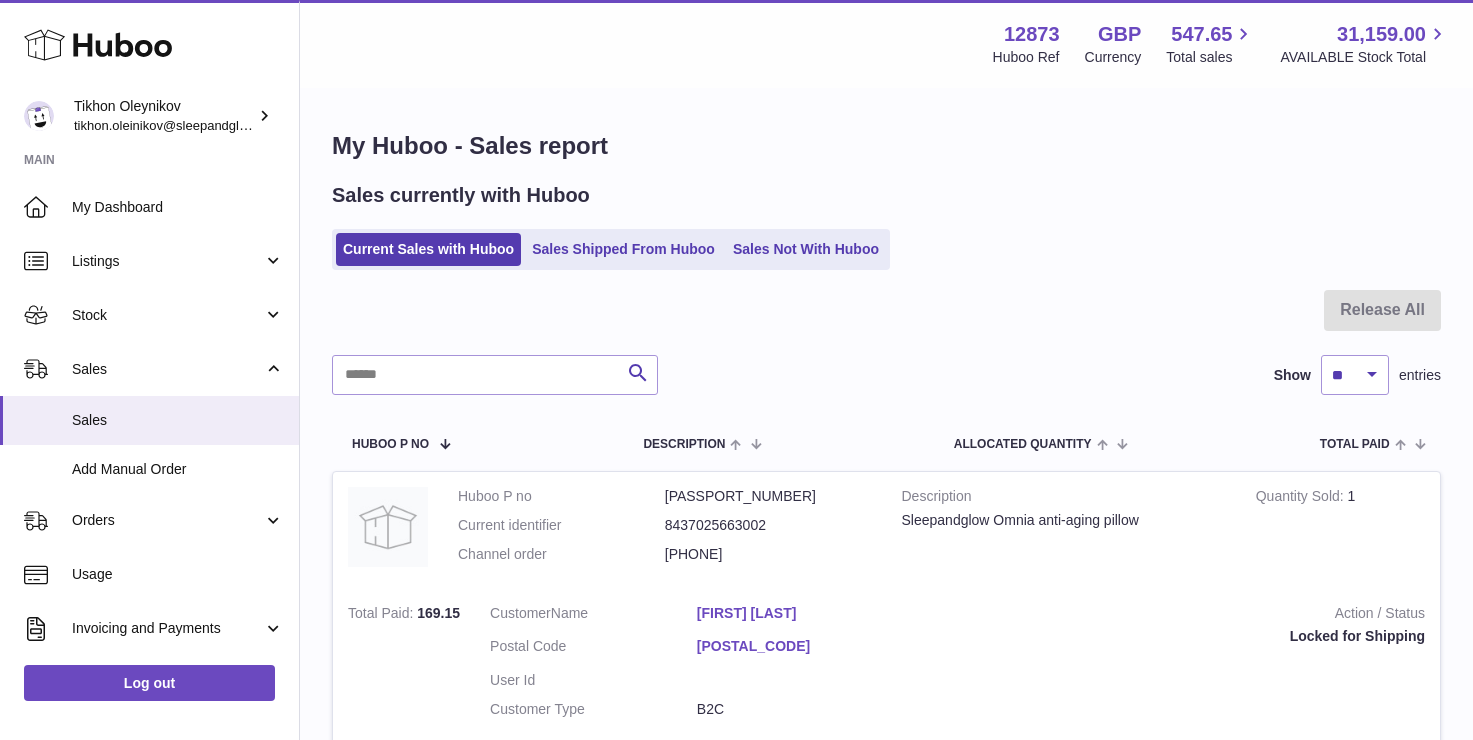 scroll, scrollTop: 0, scrollLeft: 0, axis: both 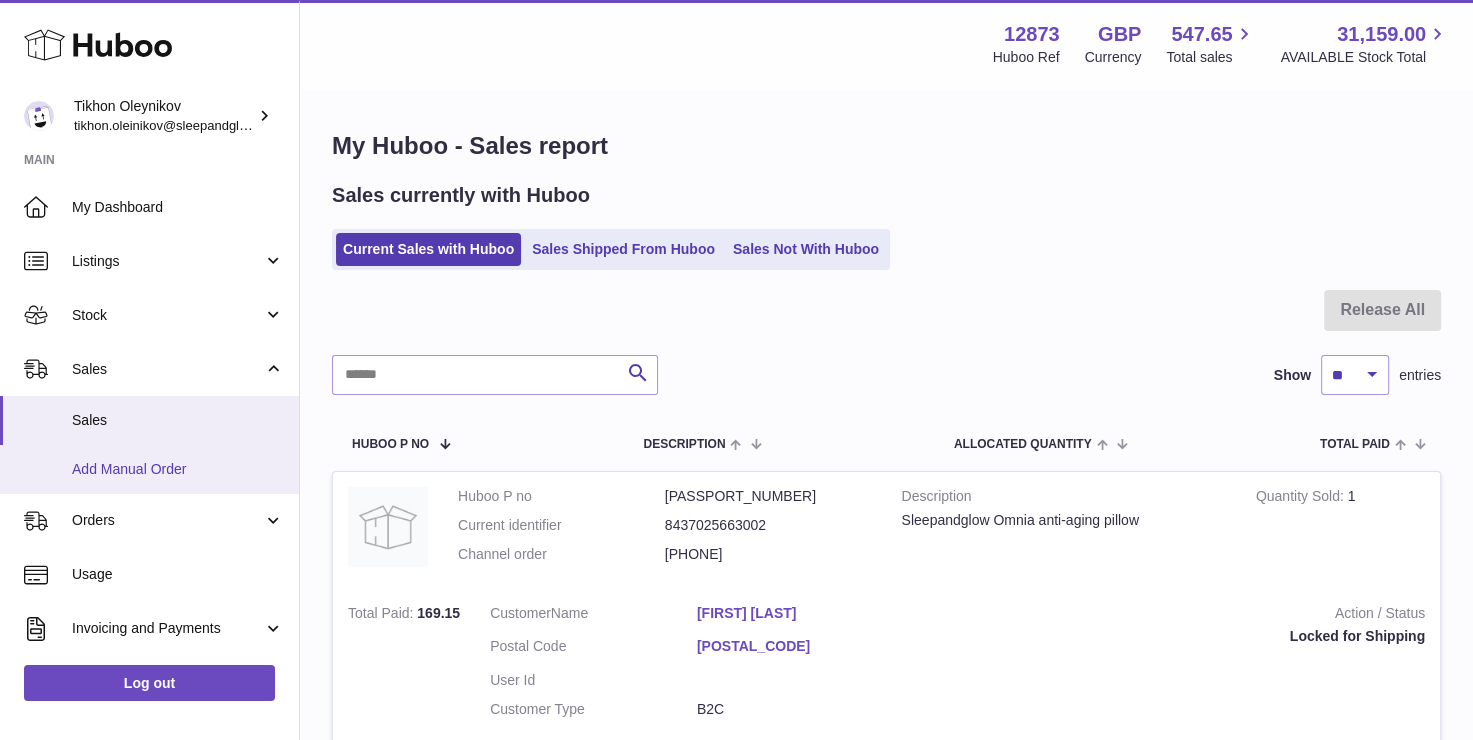 click on "Add Manual Order" at bounding box center (178, 469) 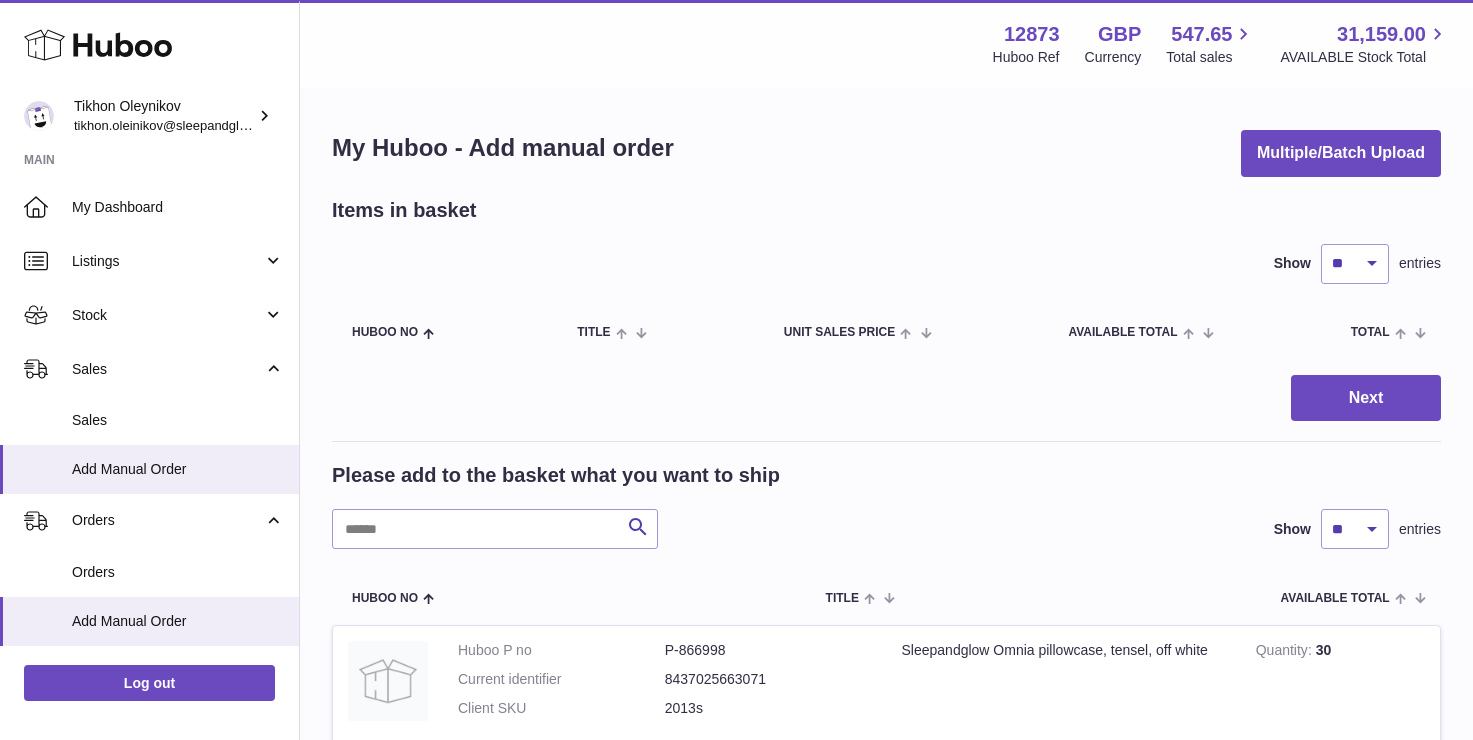 scroll, scrollTop: 0, scrollLeft: 0, axis: both 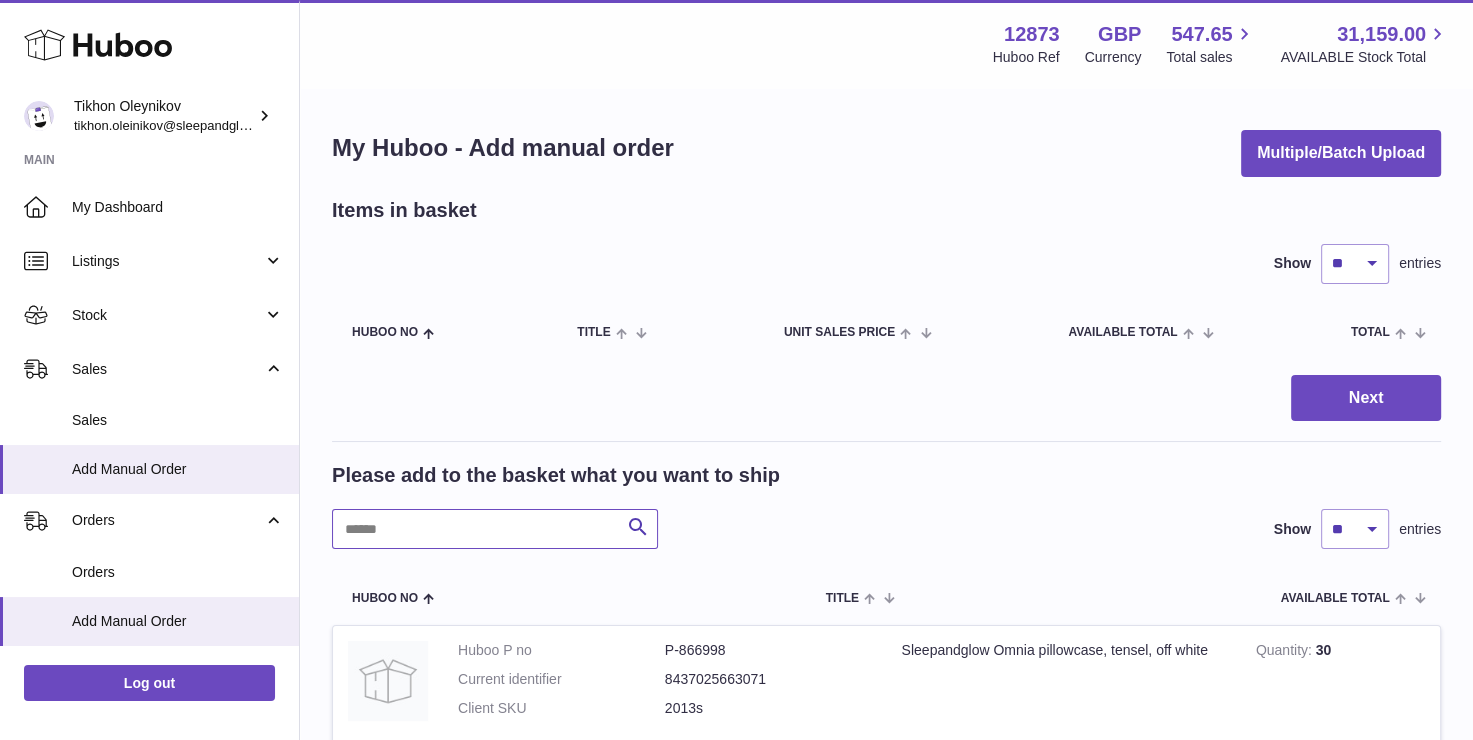 click at bounding box center (495, 529) 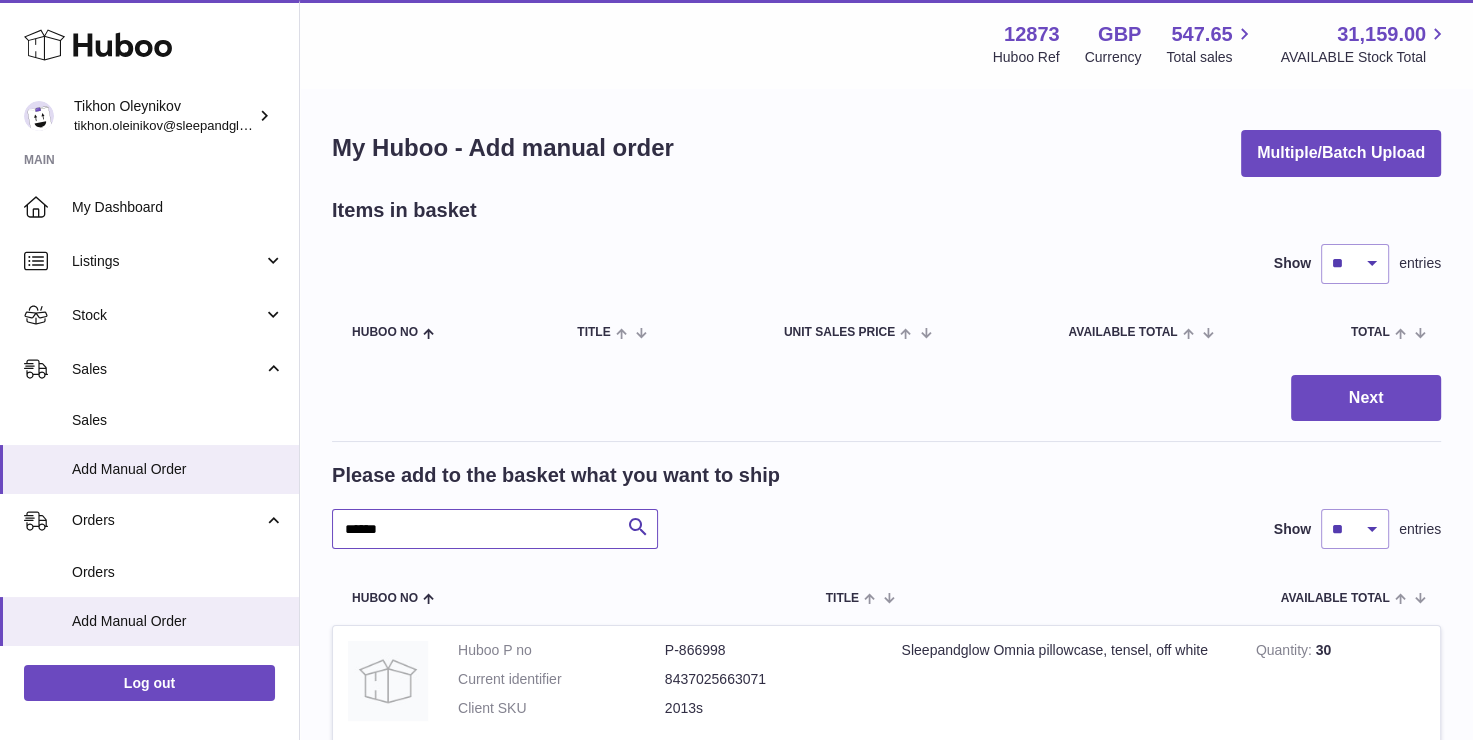 type on "******" 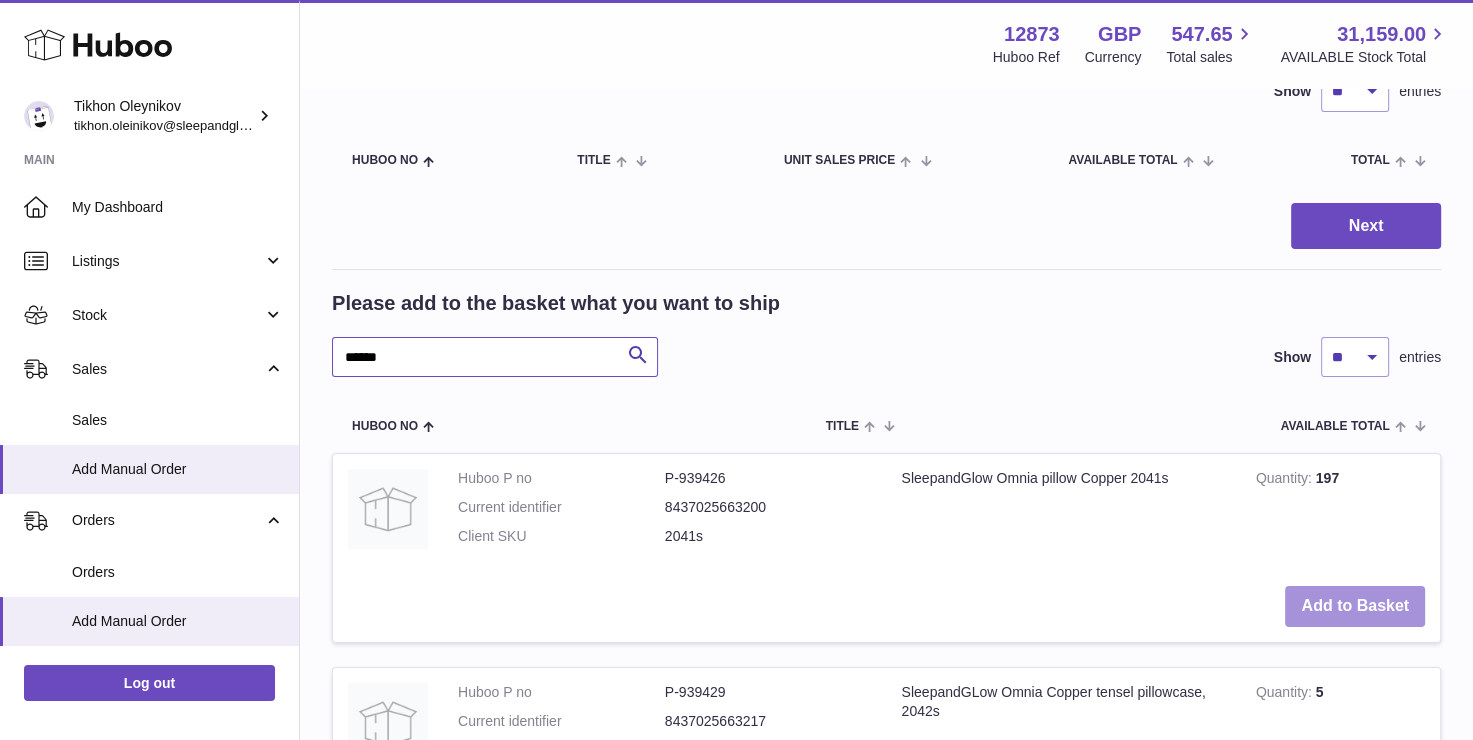 scroll, scrollTop: 200, scrollLeft: 0, axis: vertical 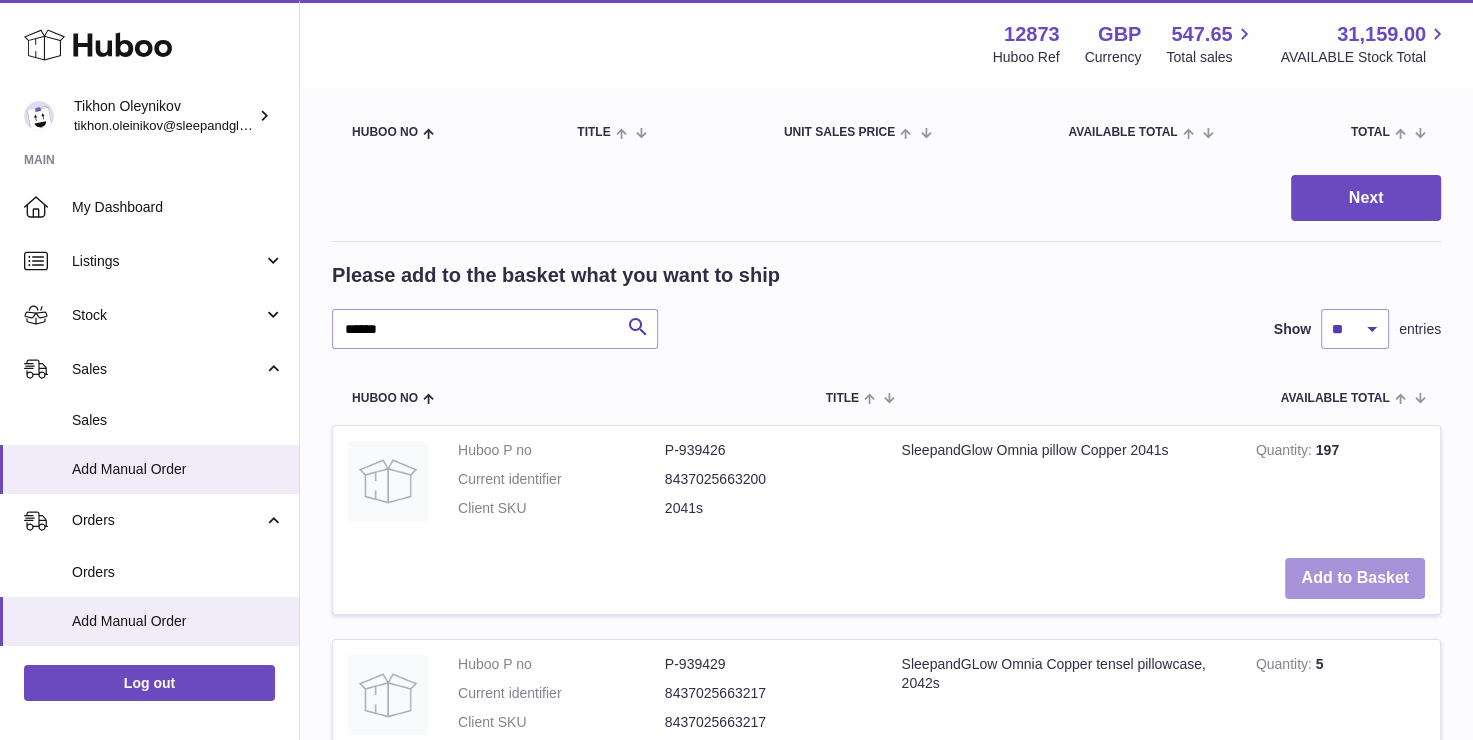 click on "Add to Basket" at bounding box center (1355, 578) 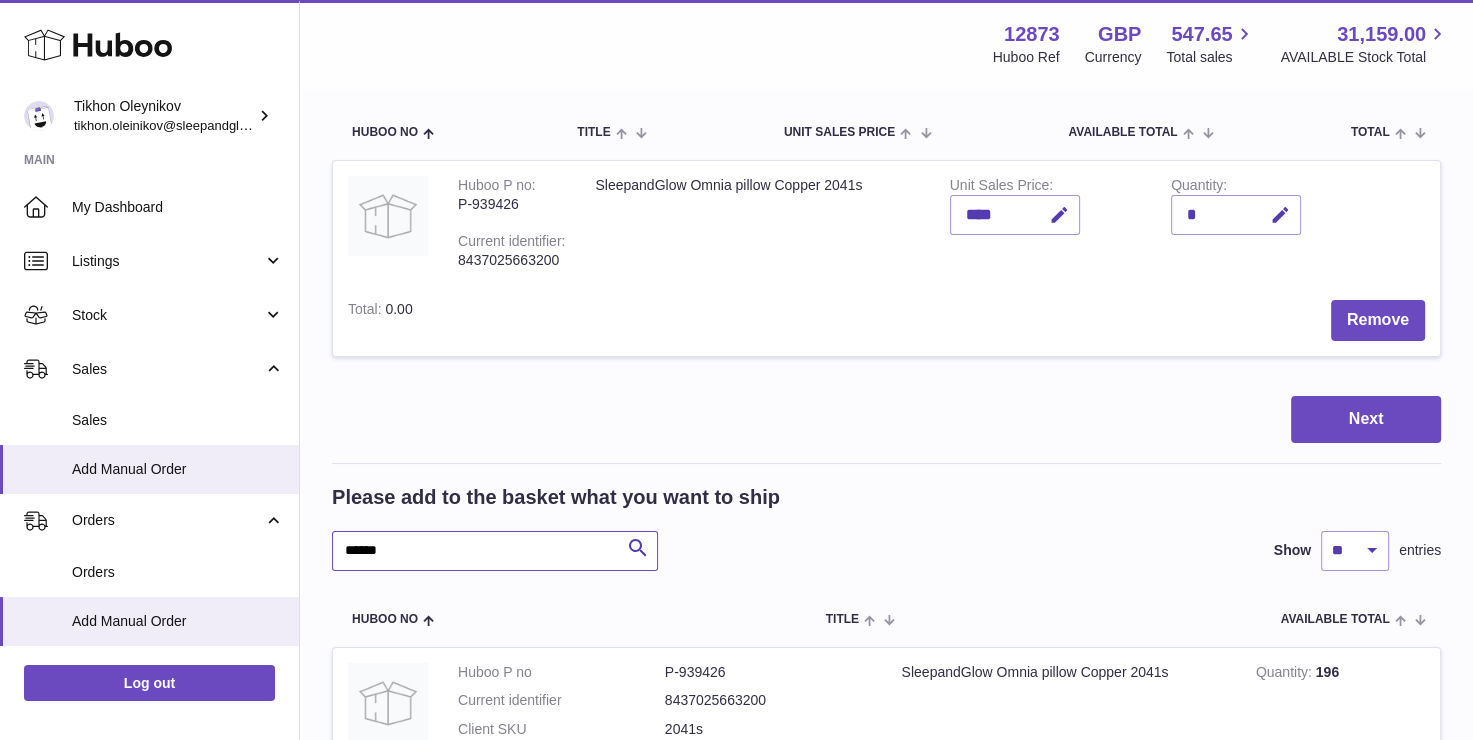 click on "My Huboo - Add manual order
Multiple/Batch Upload
Items in basket
Show
** ** ** ***
entries
Huboo no       Title       Unit Sales Price       AVAILABLE Total       Total
Action
Huboo P no   P-939426   Current identifier   8437025663200
SleepandGlow Omnia pillow Copper 2041s
Unit Sales Price
****
Quantity
*
Total   0.00
Remove
Next
Please add to the basket what you want to ship   ******     Search
Show
** ** ** ***
entries
Huboo no       Title
AVAILABLE Total
Action
Huboo P no   P-939426   Current identifier   8437025663200     Client SKU" at bounding box center (886, 738) 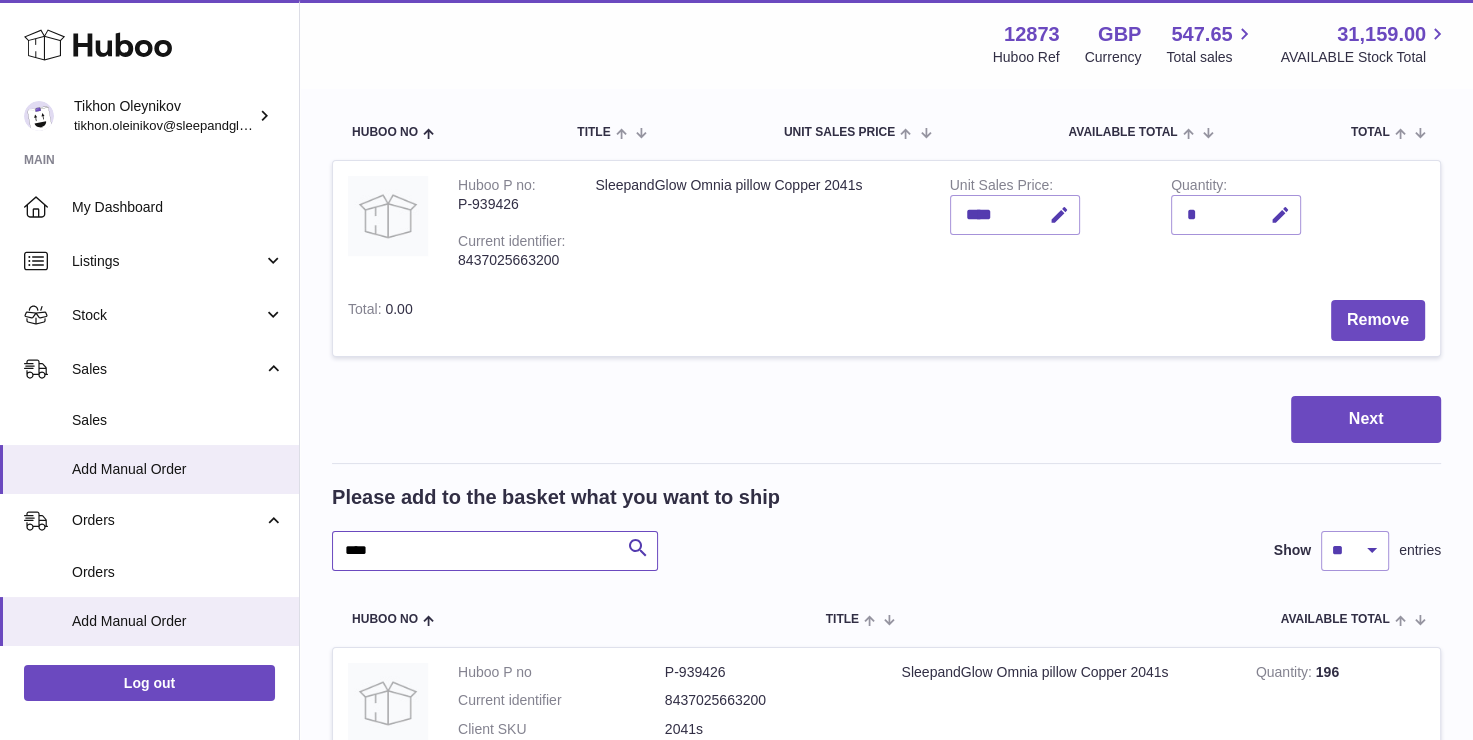 type on "****" 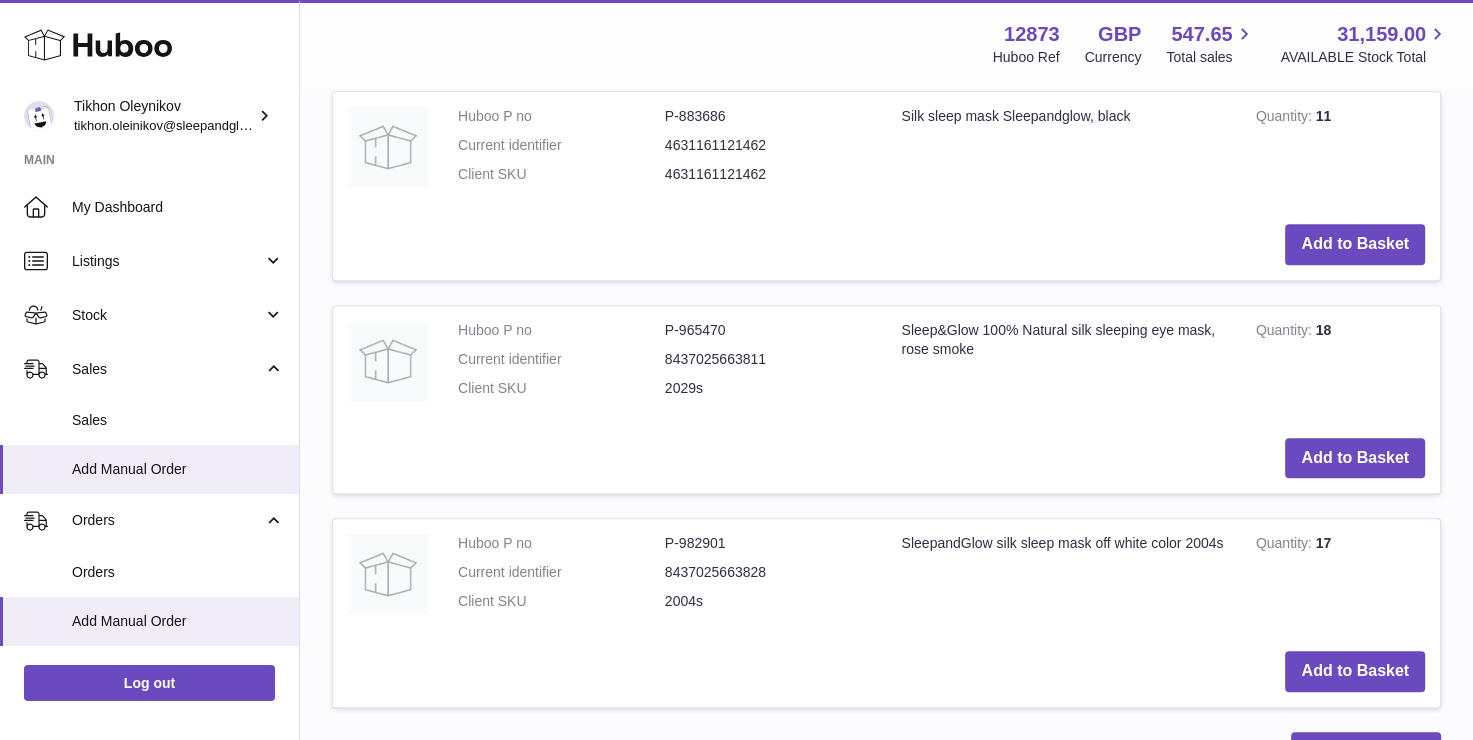 scroll, scrollTop: 1300, scrollLeft: 0, axis: vertical 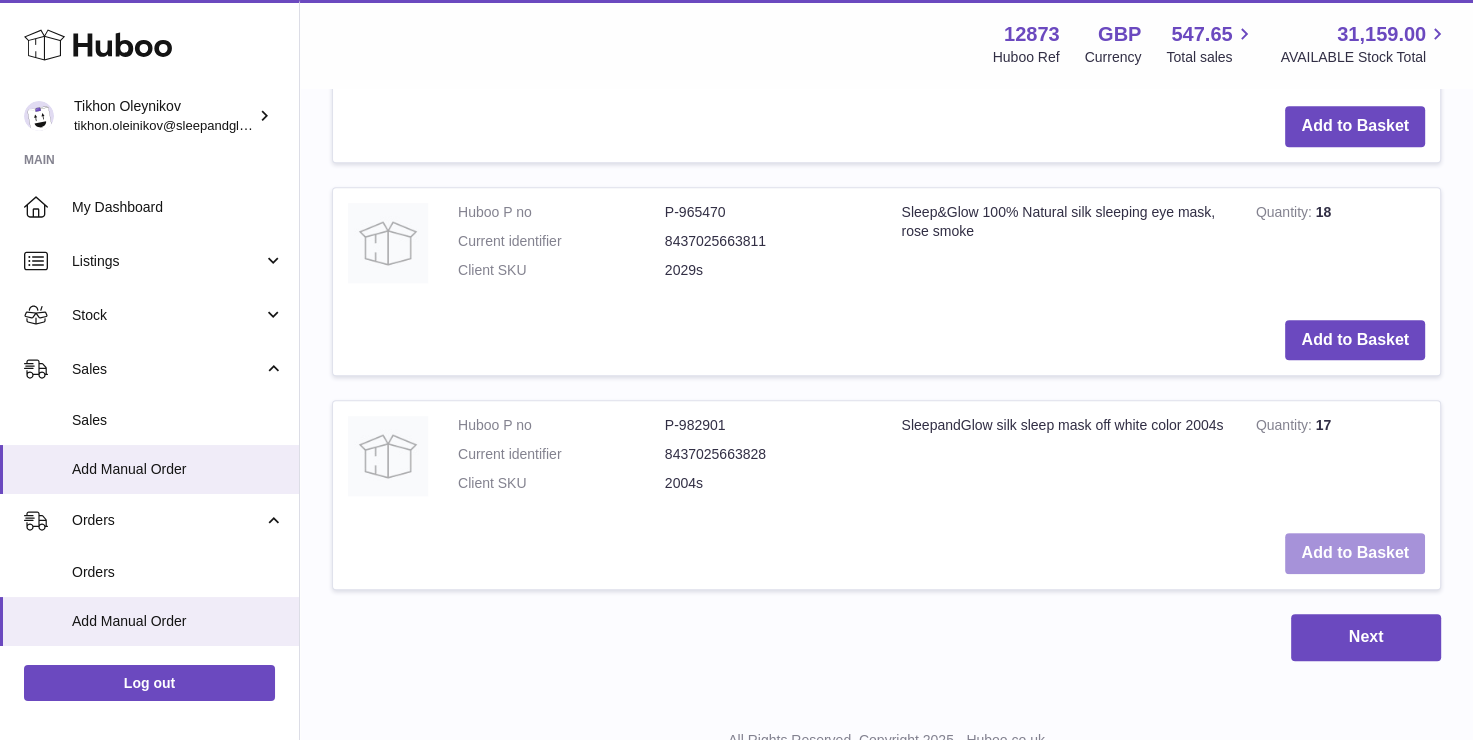 click on "Add to Basket" at bounding box center (1355, 553) 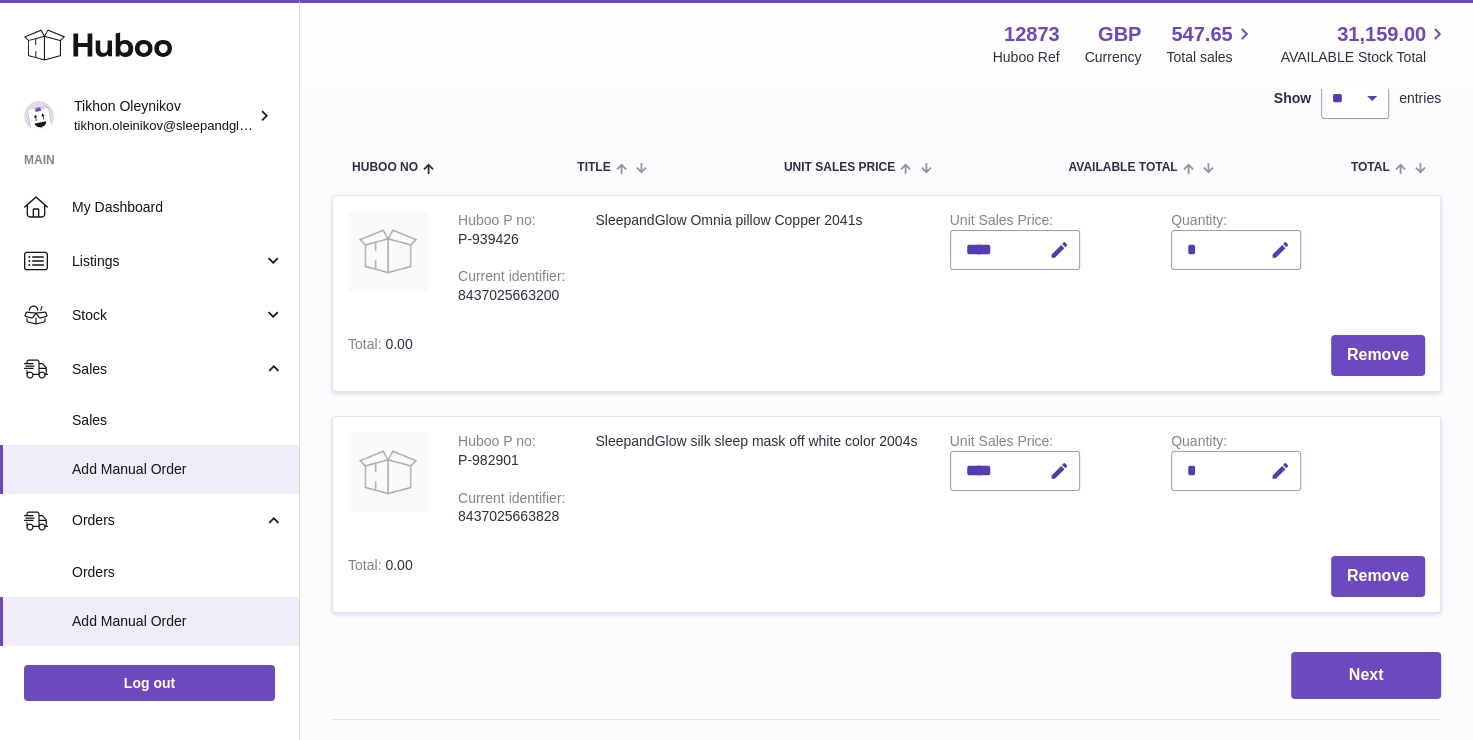 scroll, scrollTop: 200, scrollLeft: 0, axis: vertical 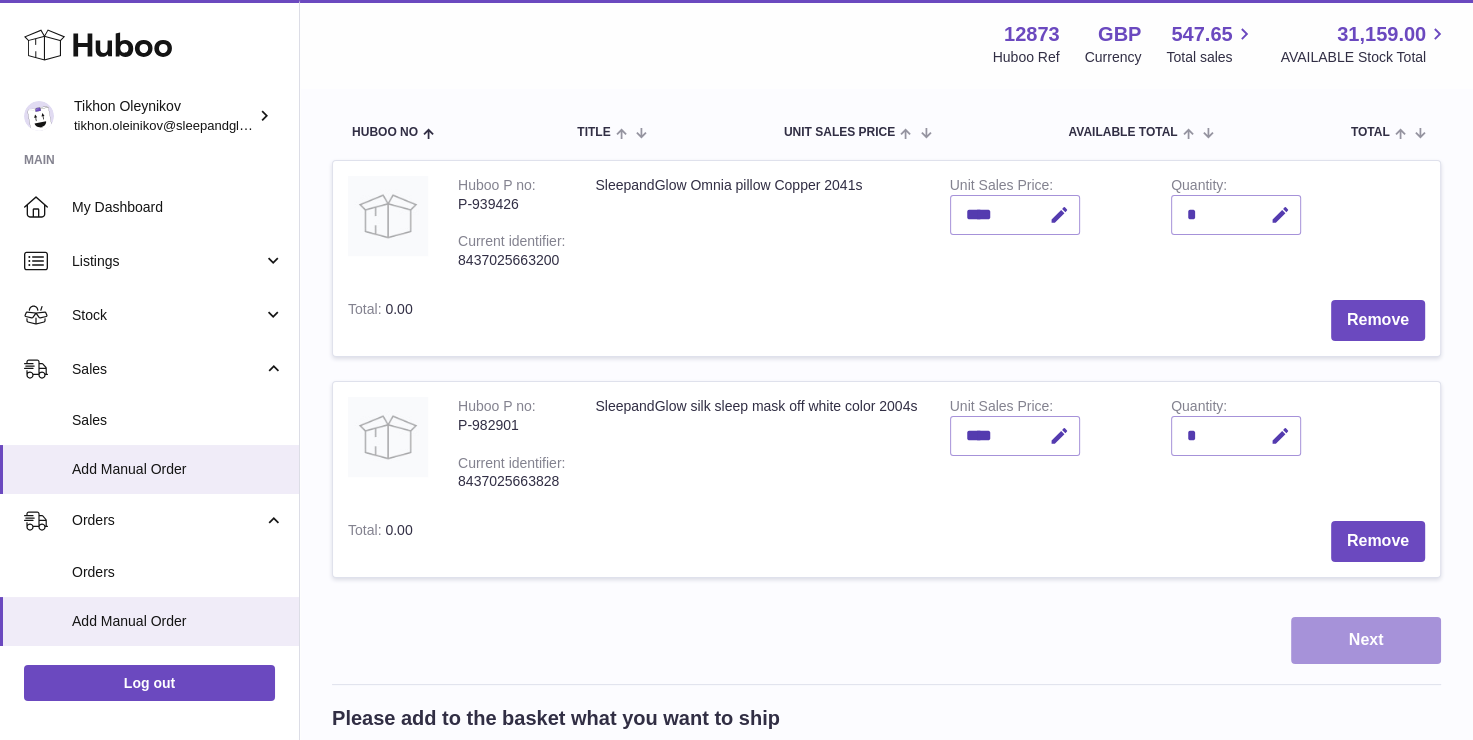 click on "Next" at bounding box center [1366, 640] 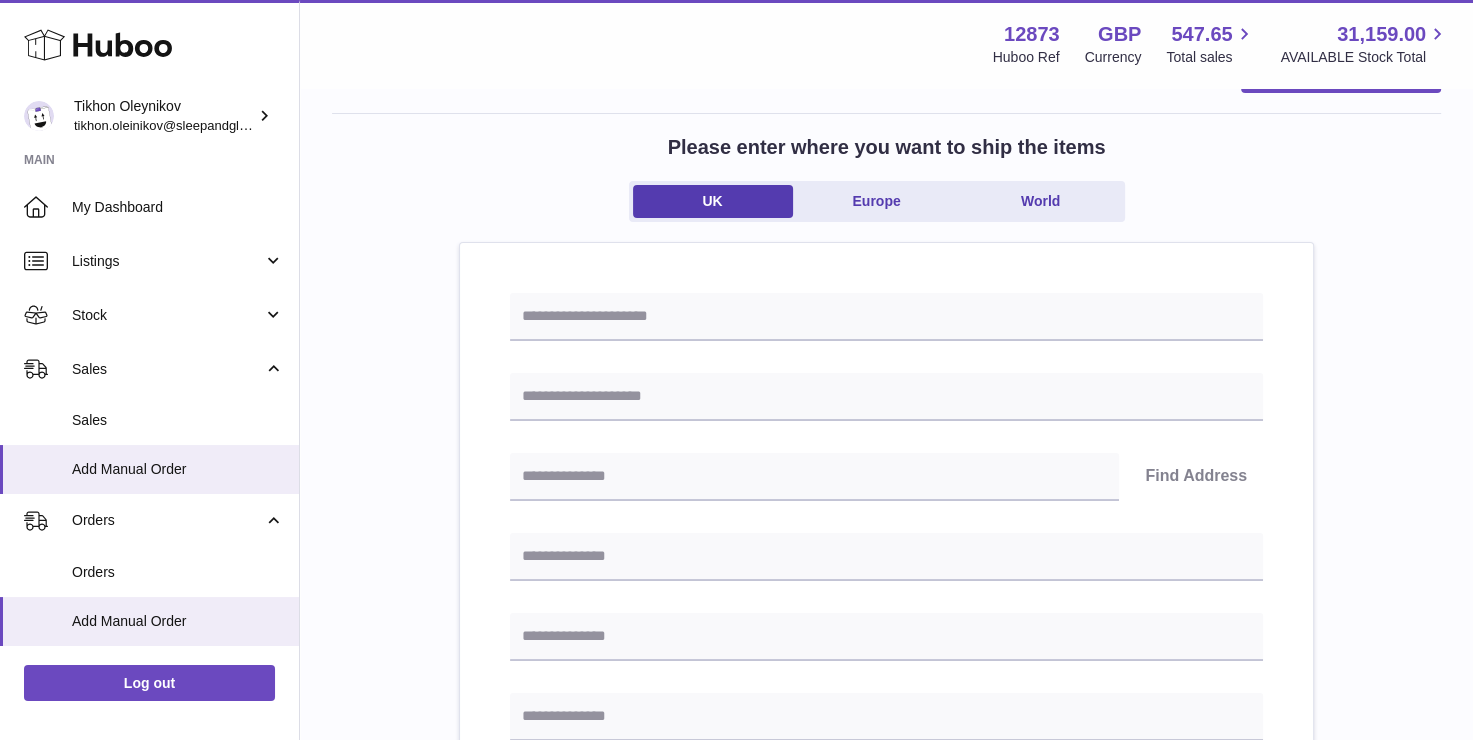 scroll, scrollTop: 200, scrollLeft: 0, axis: vertical 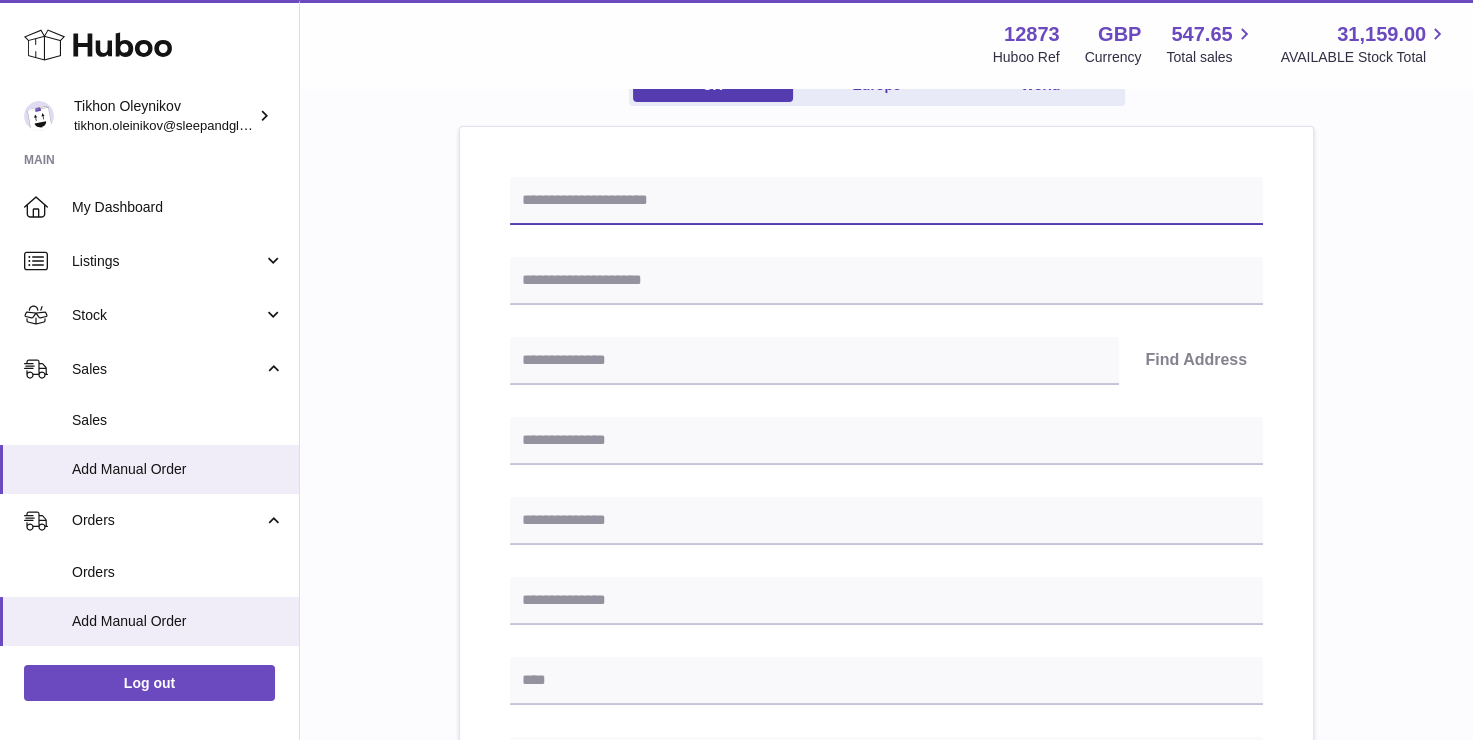 click at bounding box center [886, 201] 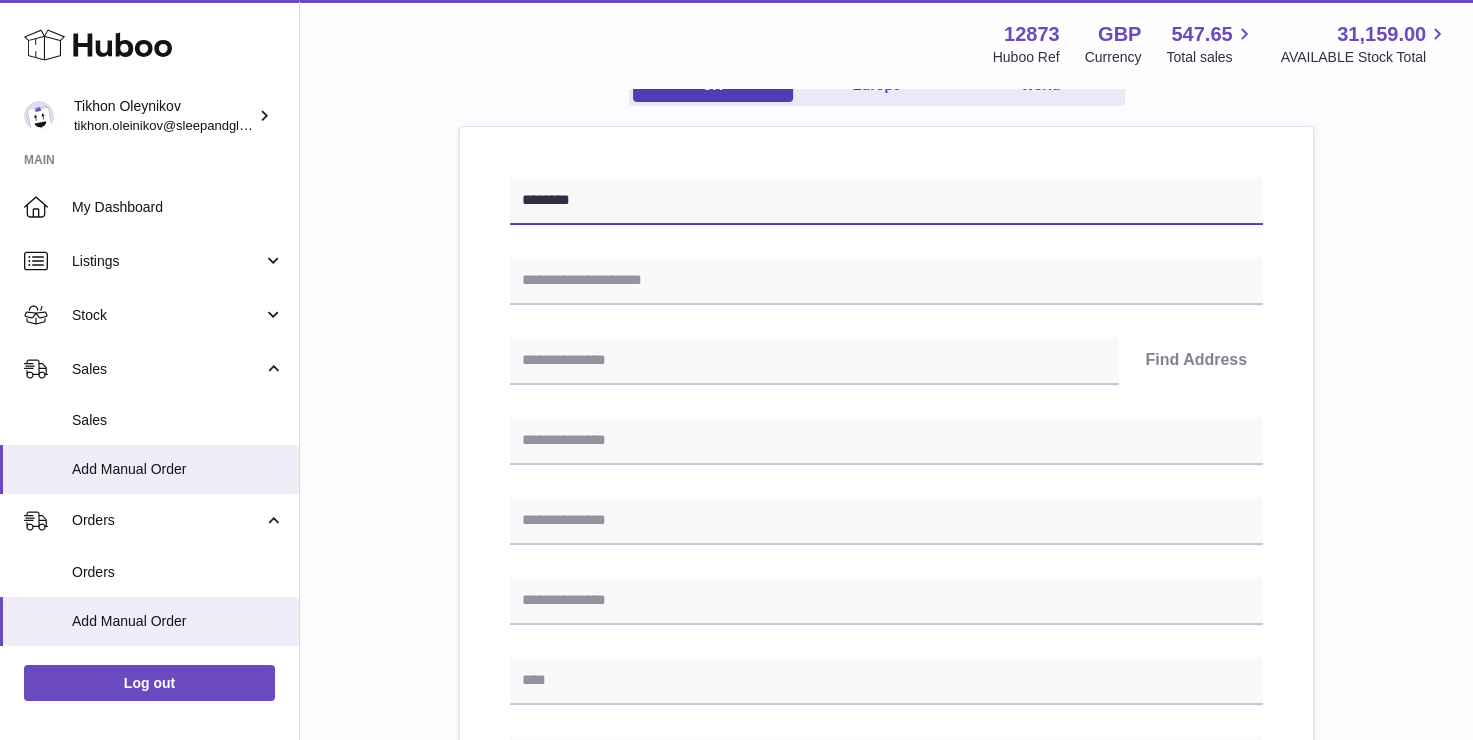 type on "********" 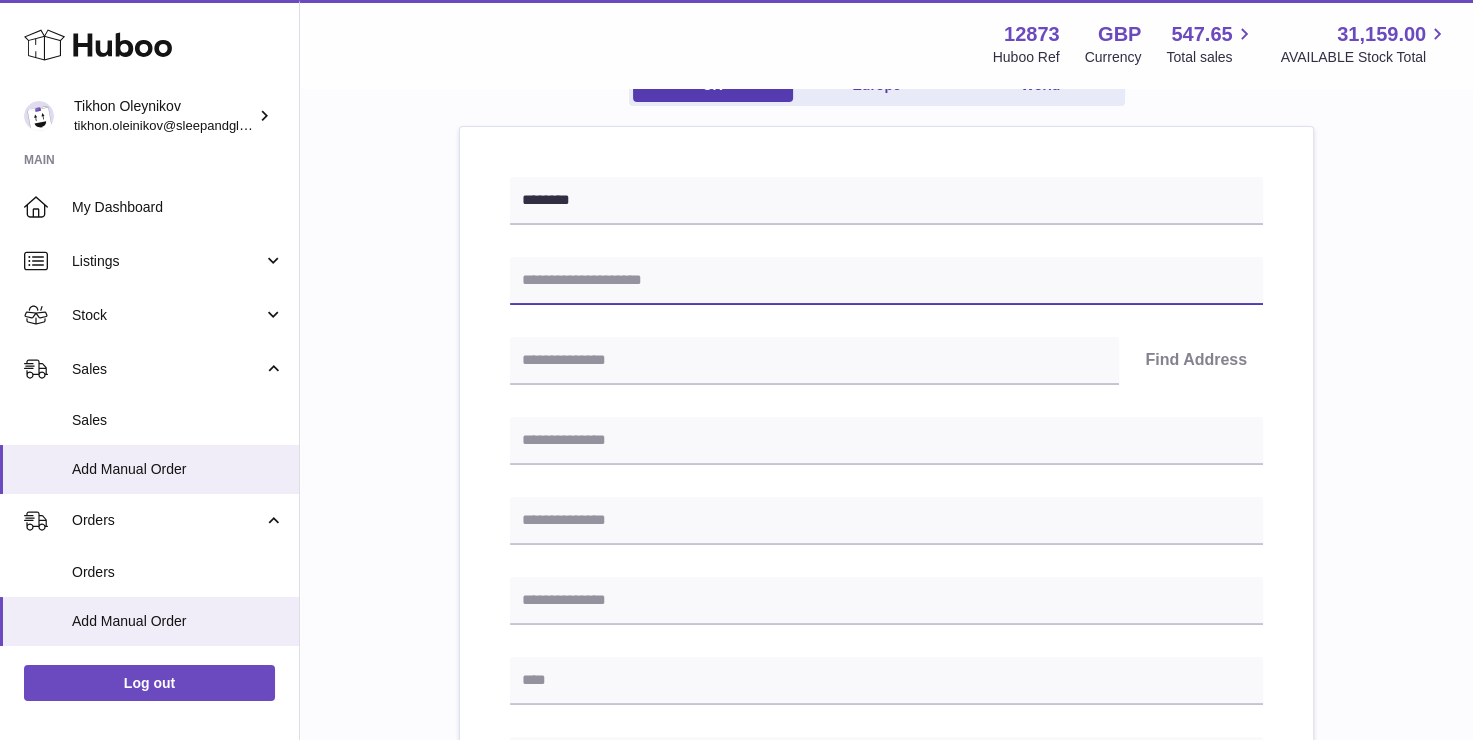 click at bounding box center (886, 281) 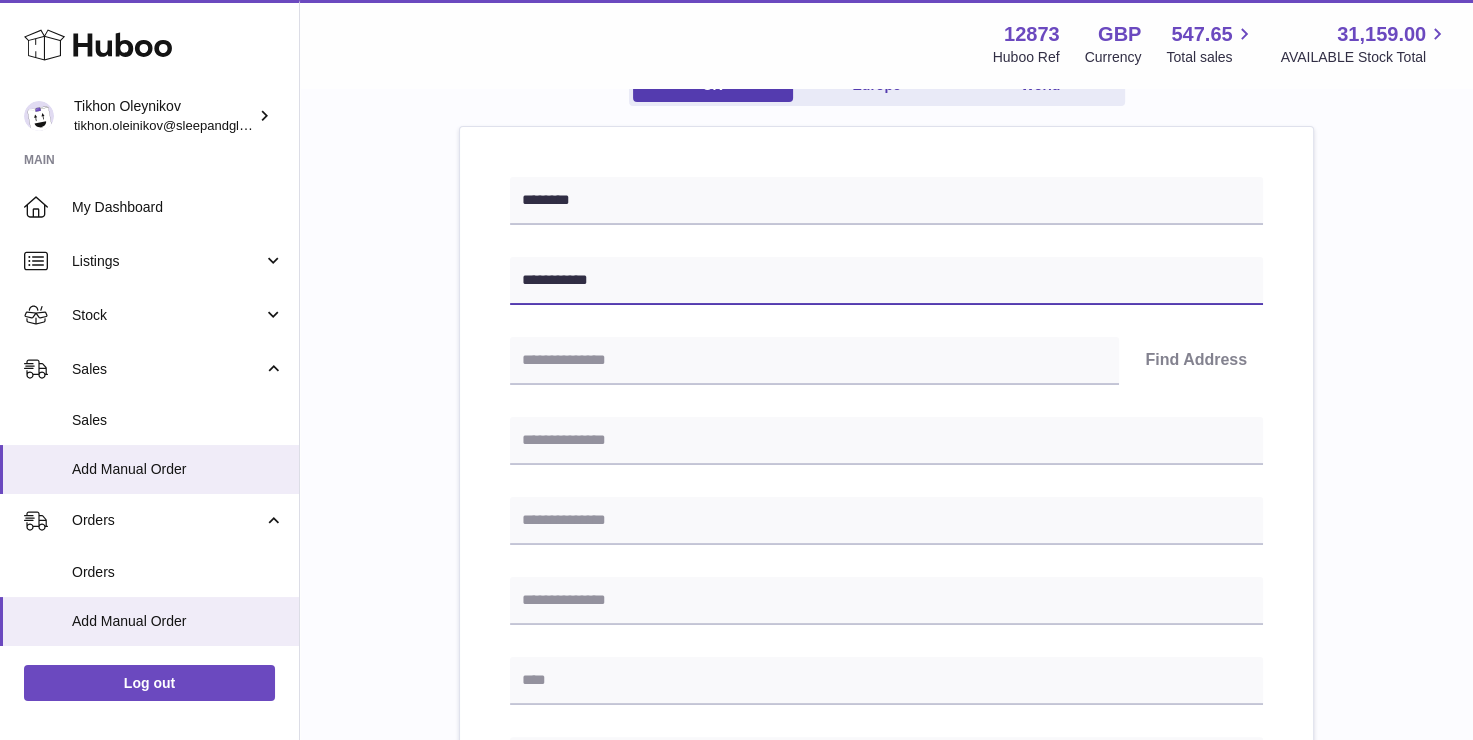 type on "**********" 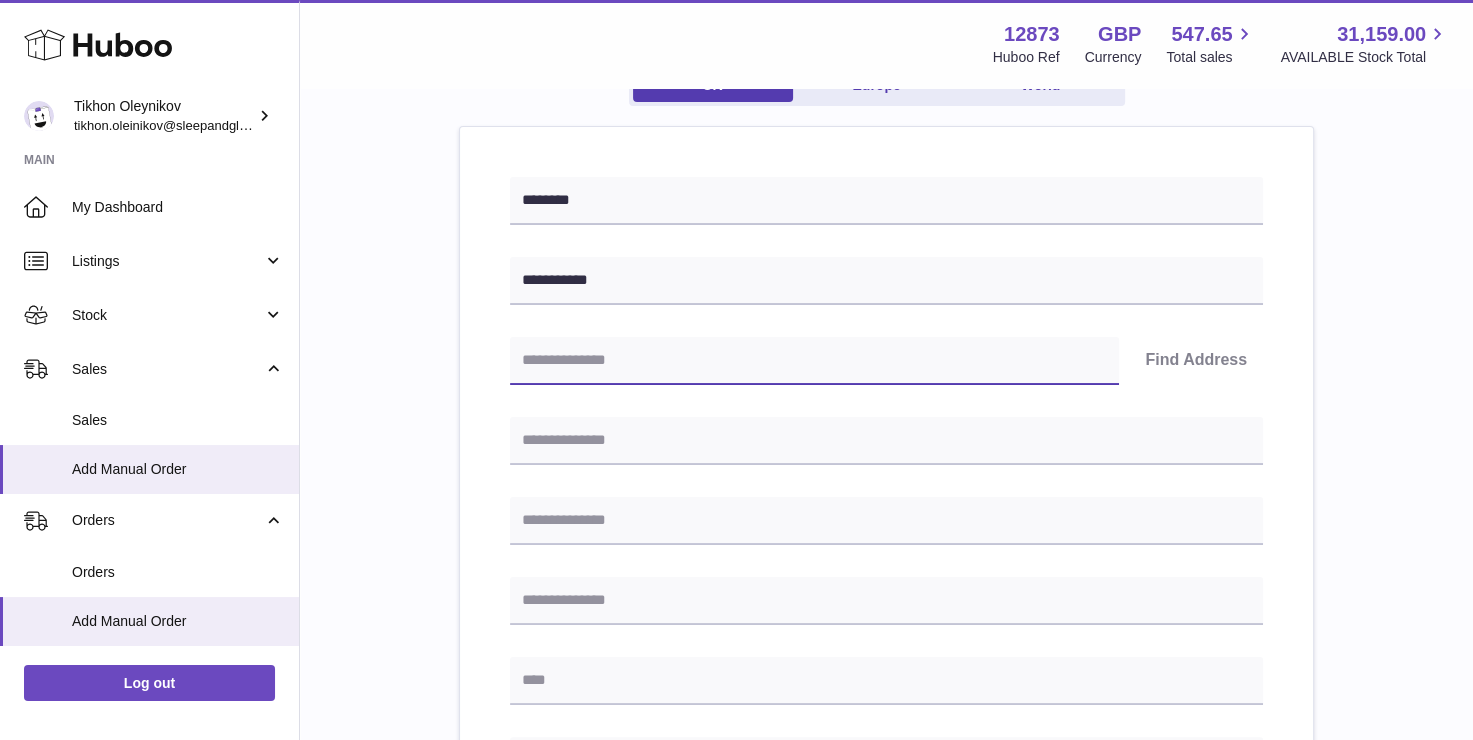 click at bounding box center (814, 361) 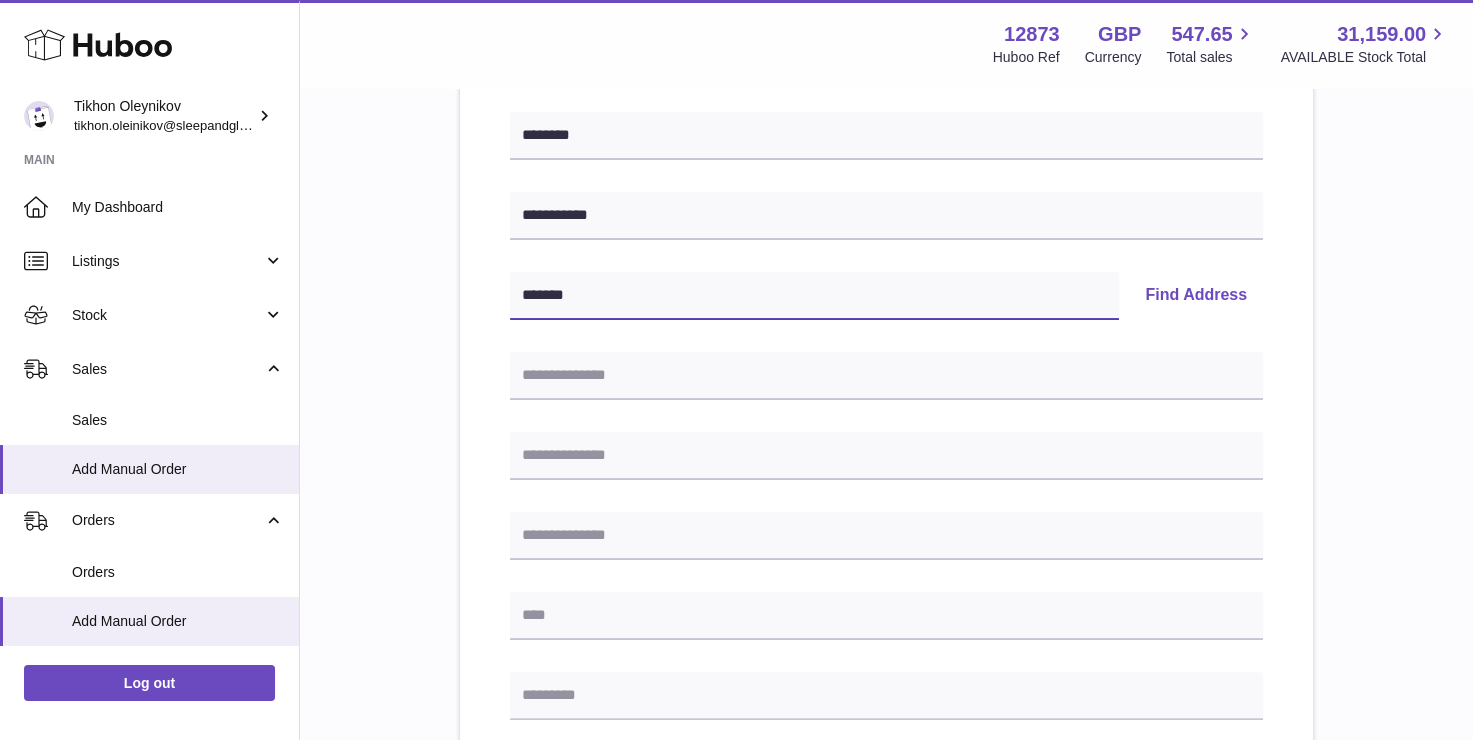 scroll, scrollTop: 300, scrollLeft: 0, axis: vertical 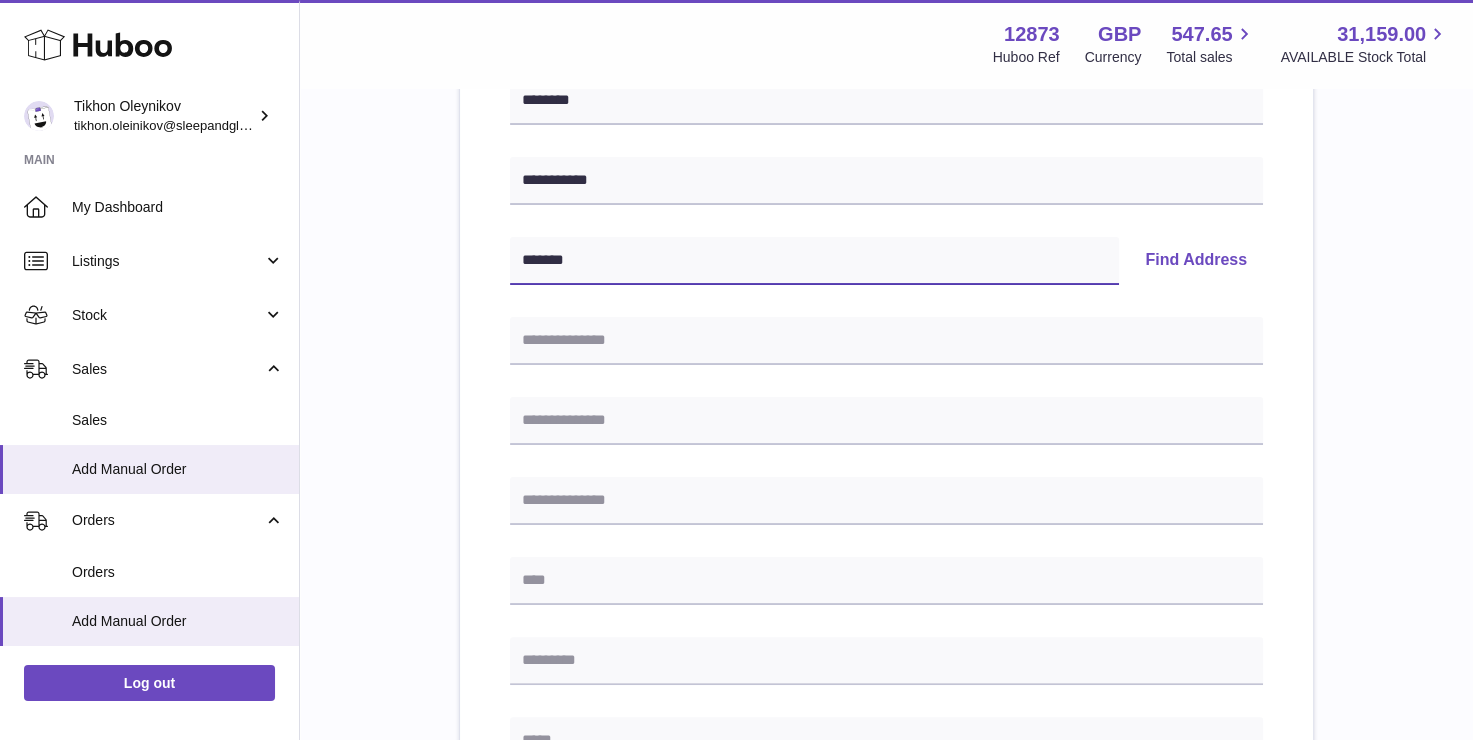 type on "*******" 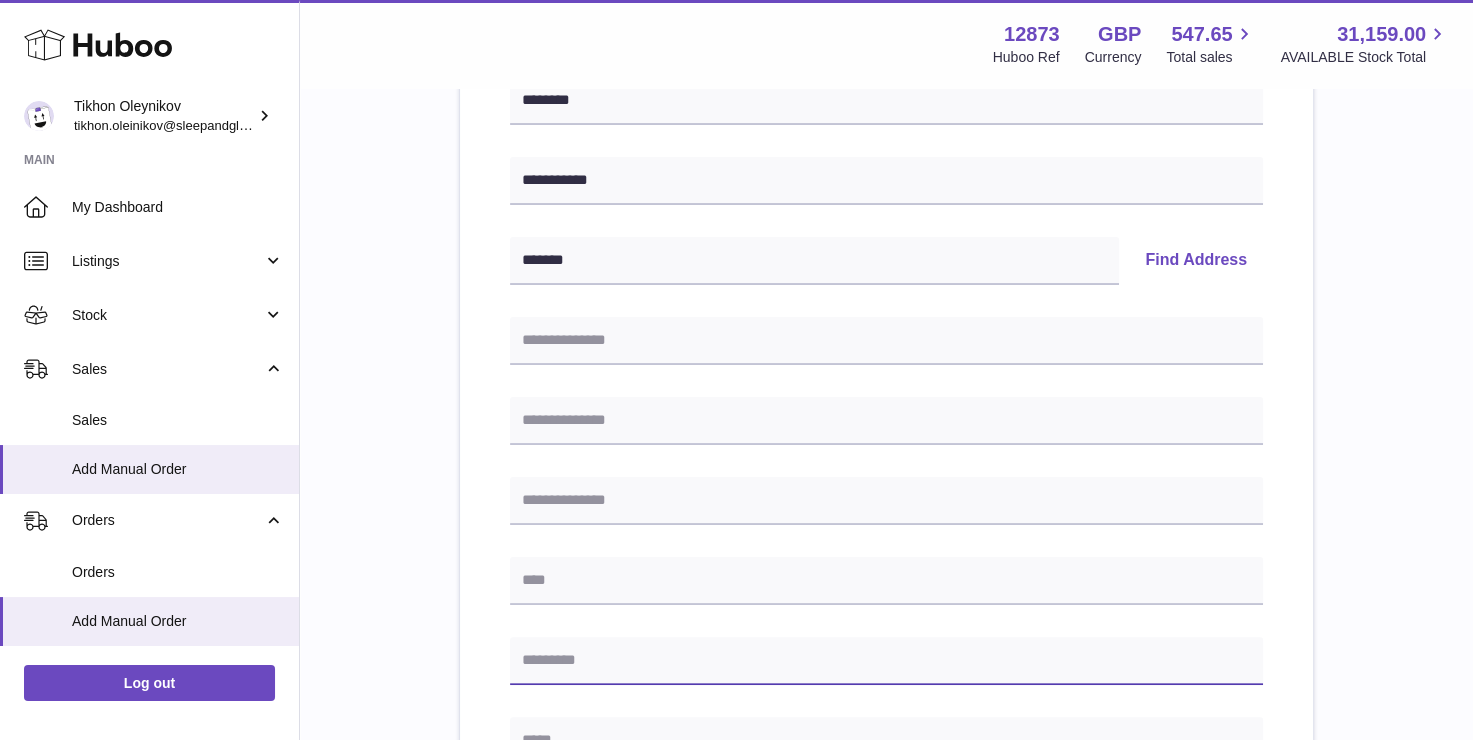 click at bounding box center [886, 661] 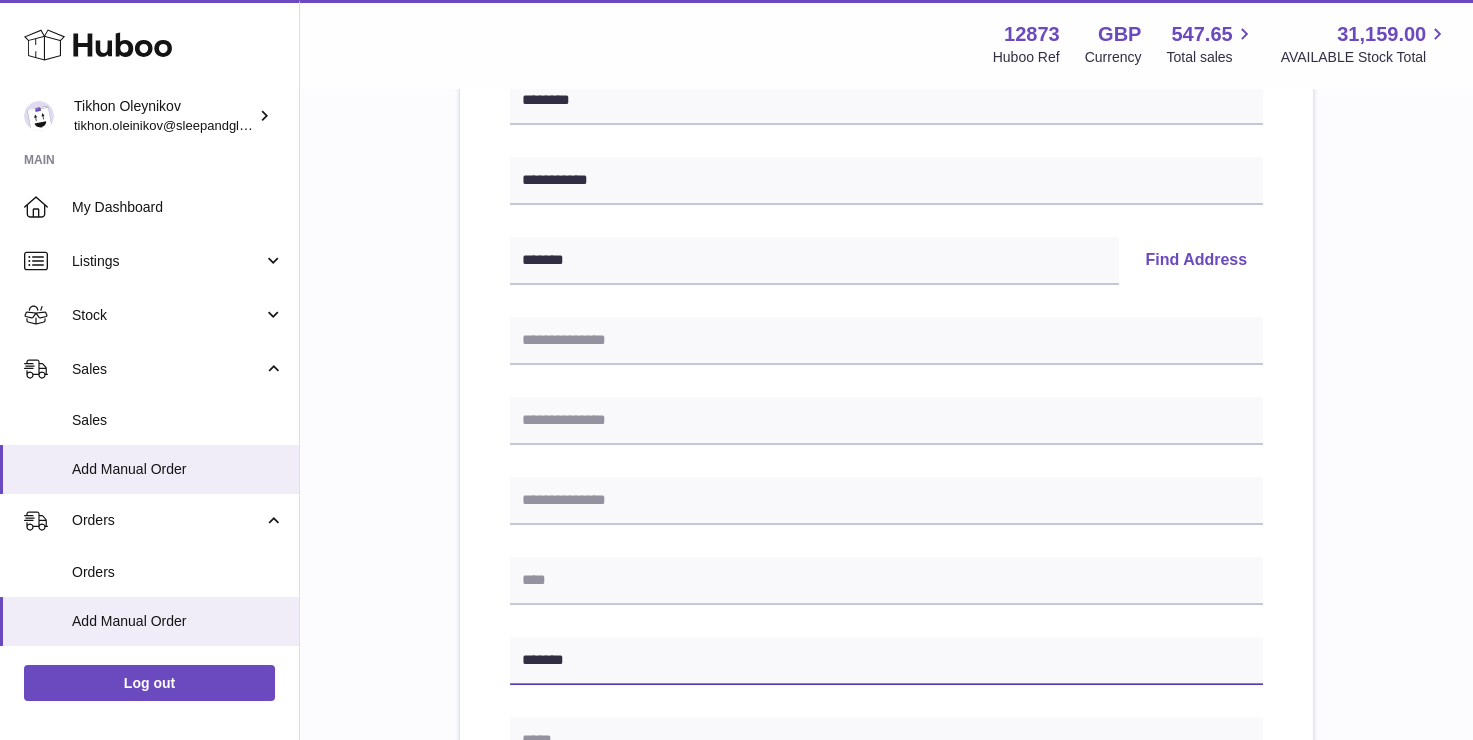 type on "*******" 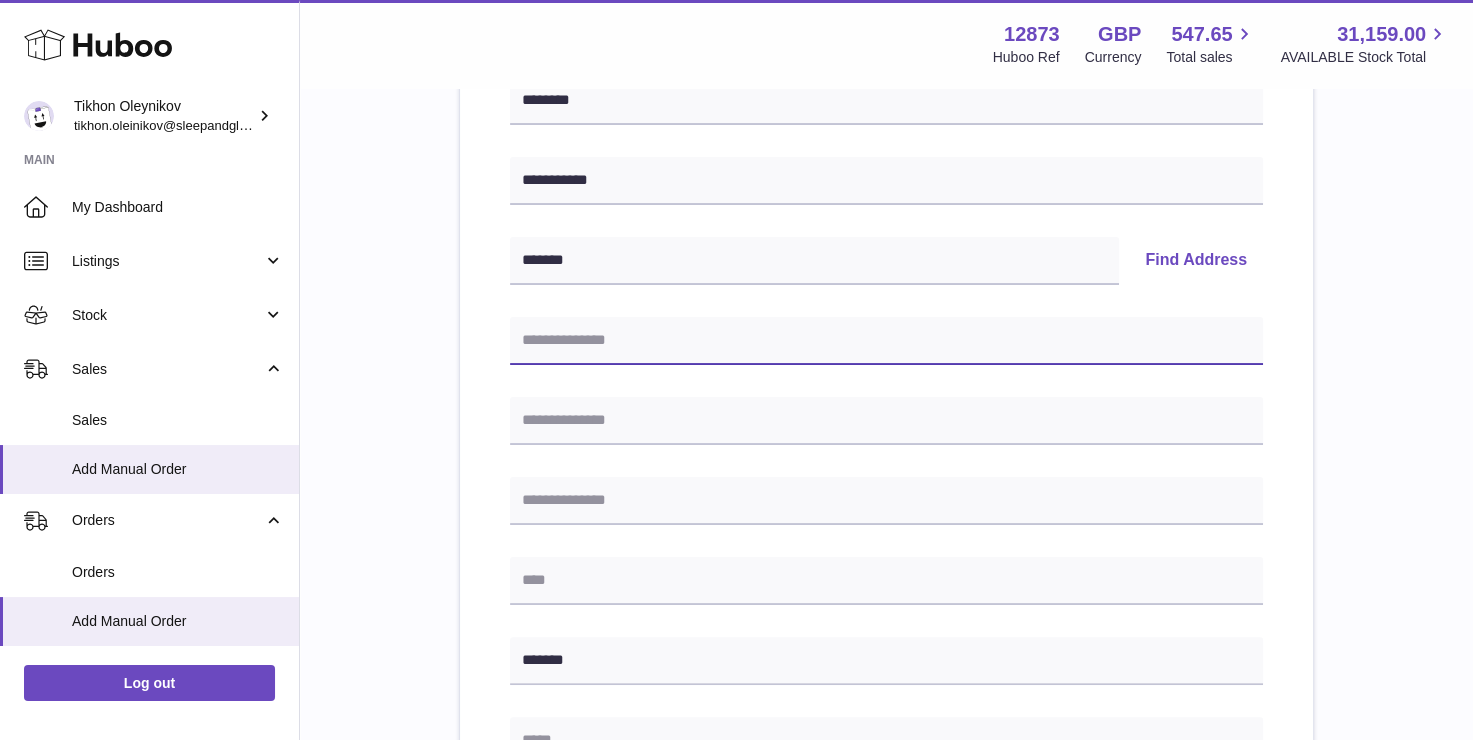 click at bounding box center [886, 341] 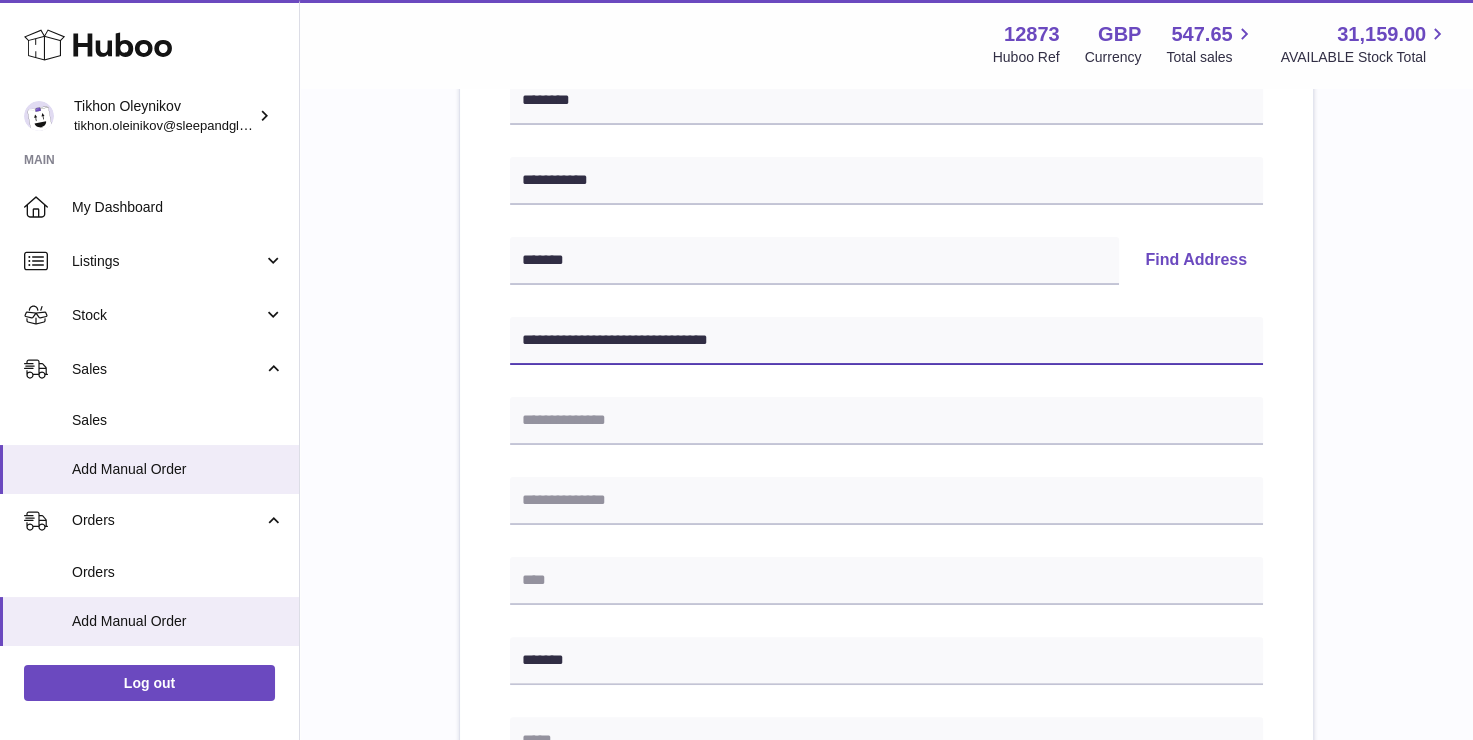 drag, startPoint x: 768, startPoint y: 340, endPoint x: 656, endPoint y: 352, distance: 112.64102 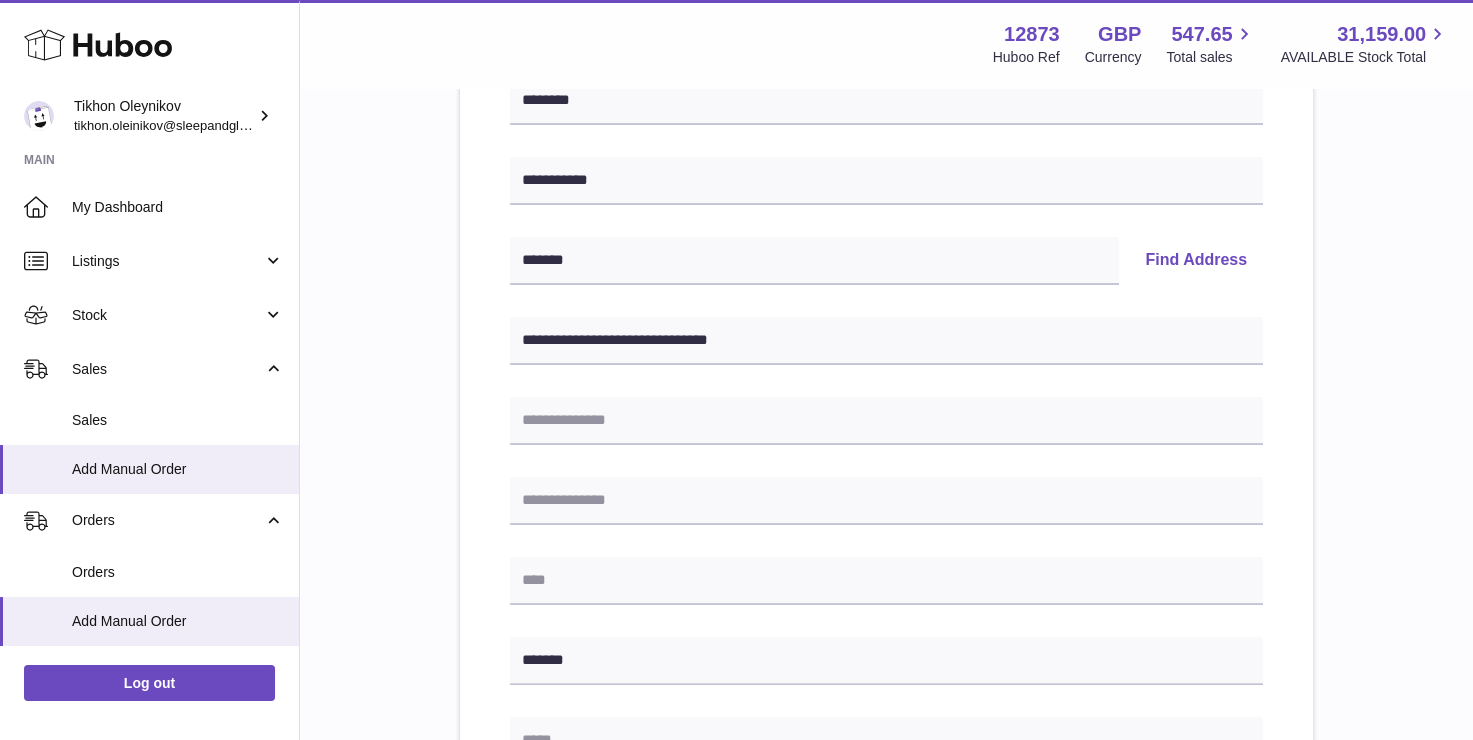 click on "**********" at bounding box center (886, 622) 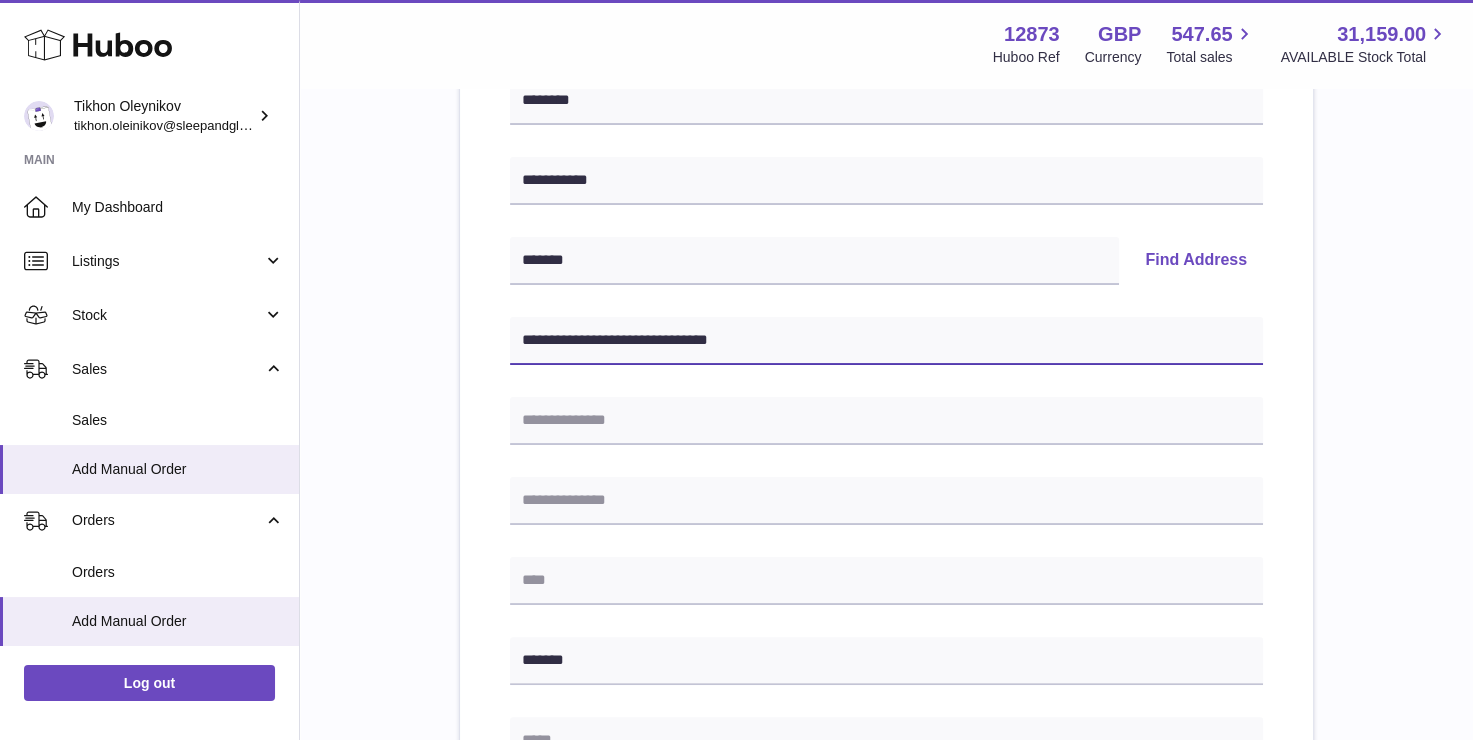 drag, startPoint x: 713, startPoint y: 341, endPoint x: 648, endPoint y: 345, distance: 65.12296 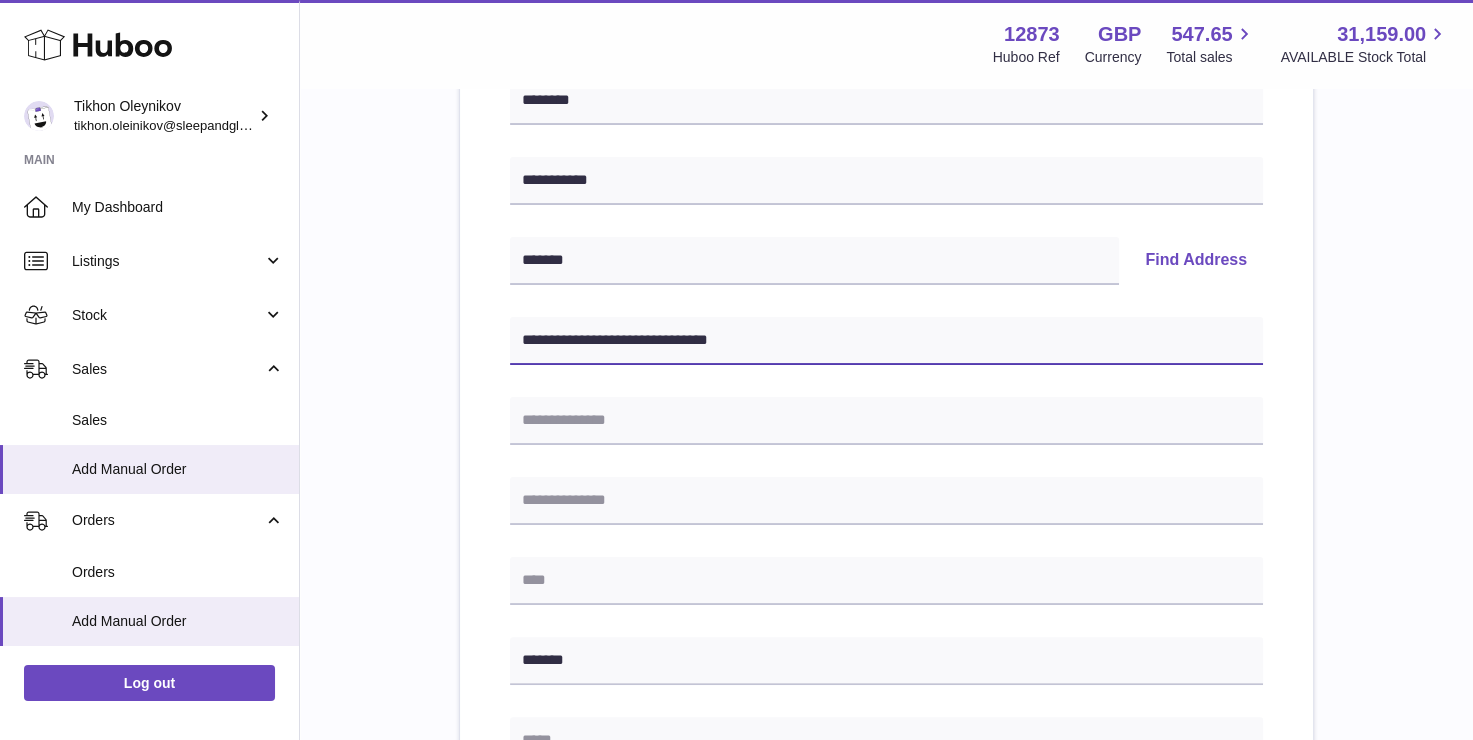 click on "**********" at bounding box center [886, 341] 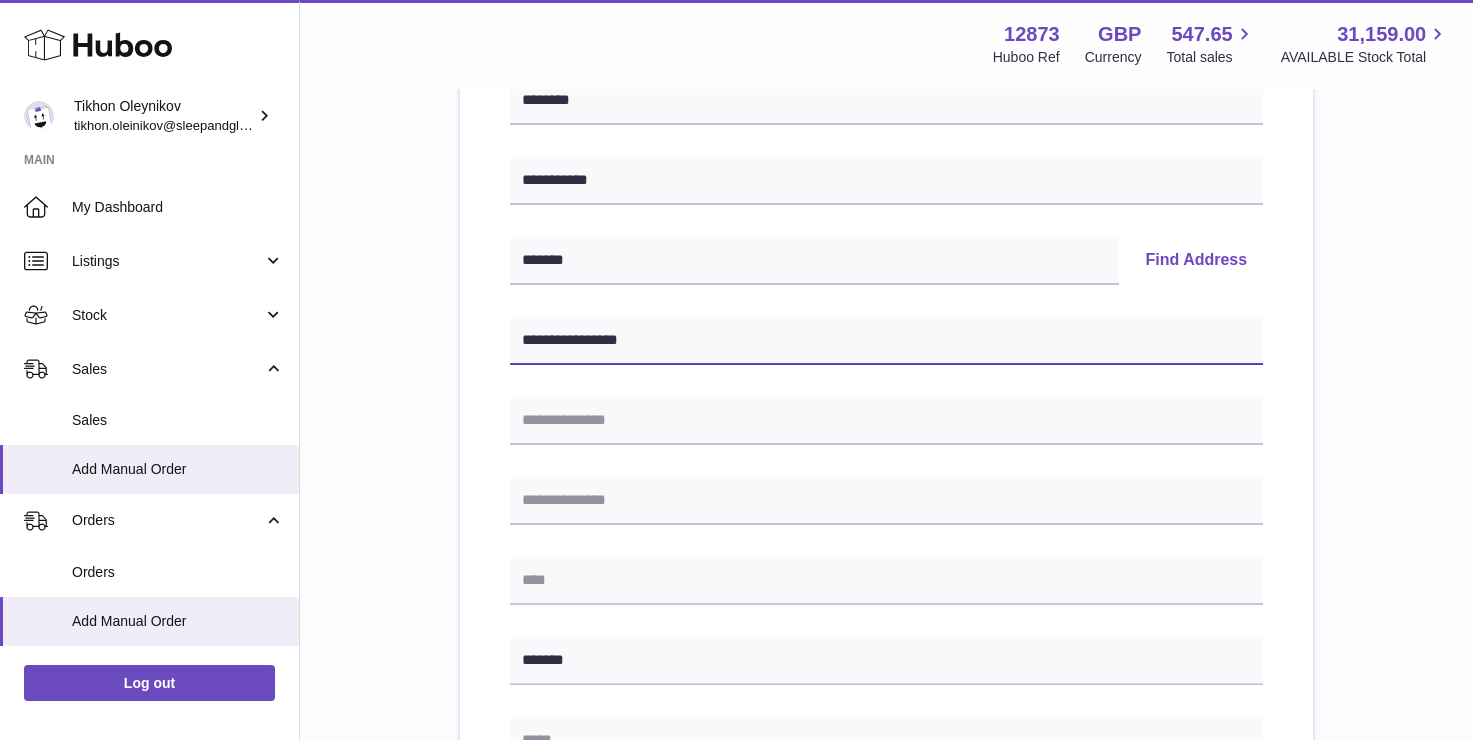 type on "**********" 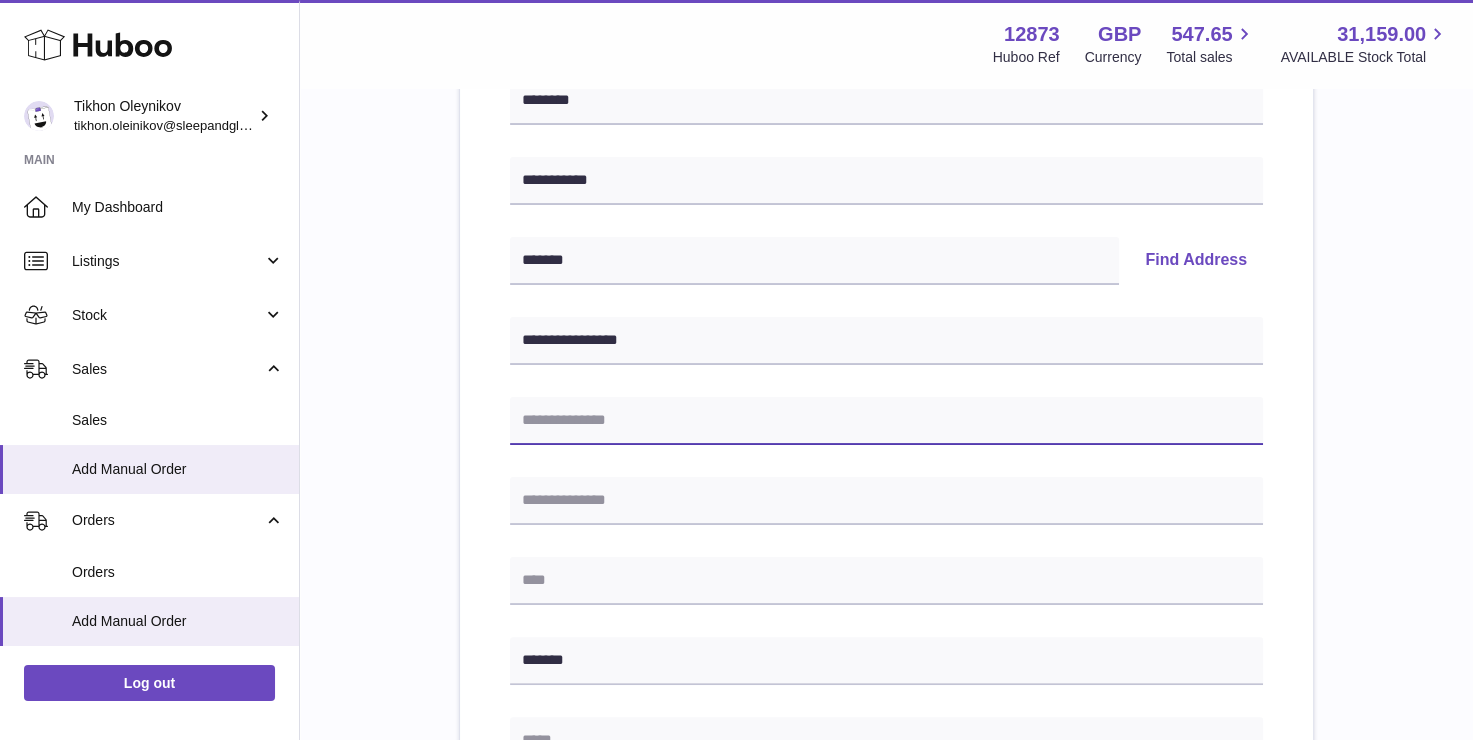 click at bounding box center (886, 421) 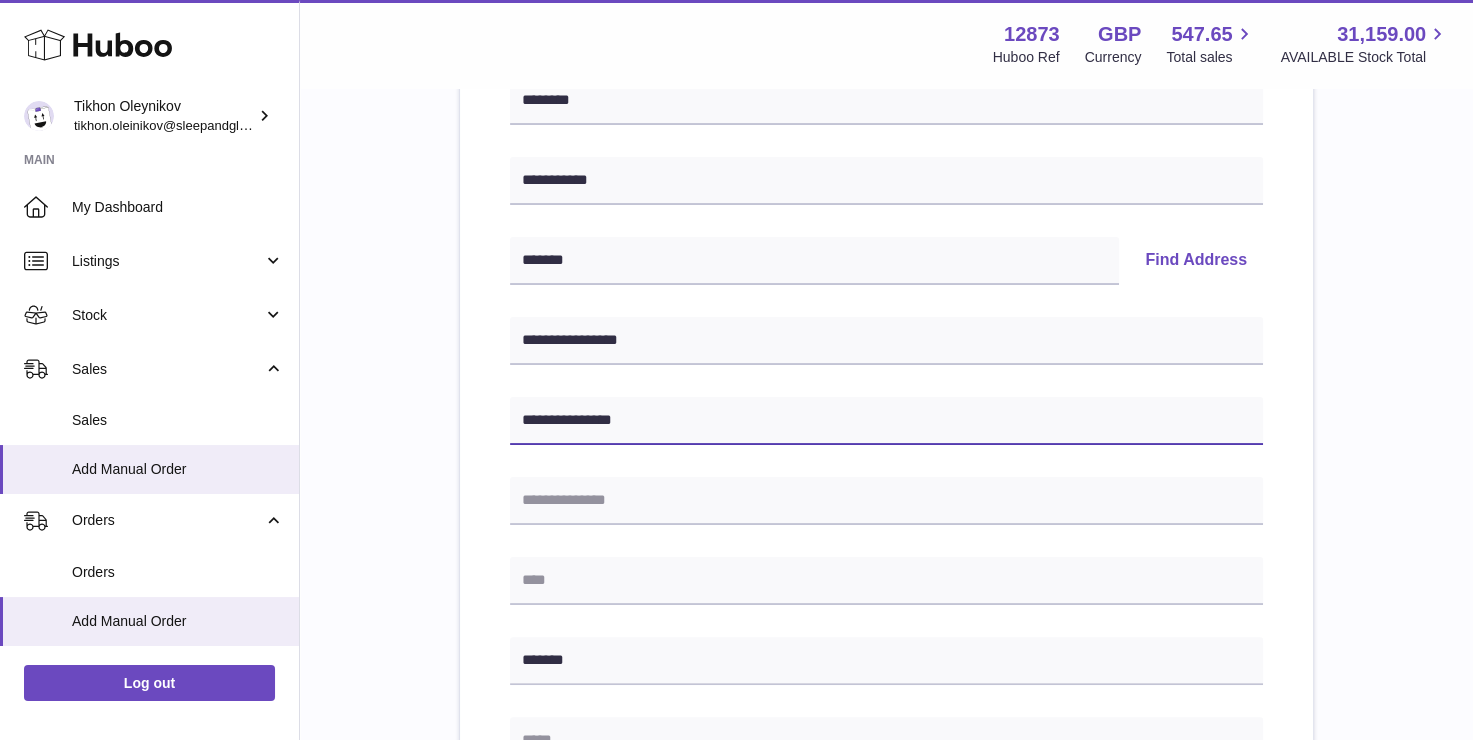 drag, startPoint x: 535, startPoint y: 432, endPoint x: 498, endPoint y: 432, distance: 37 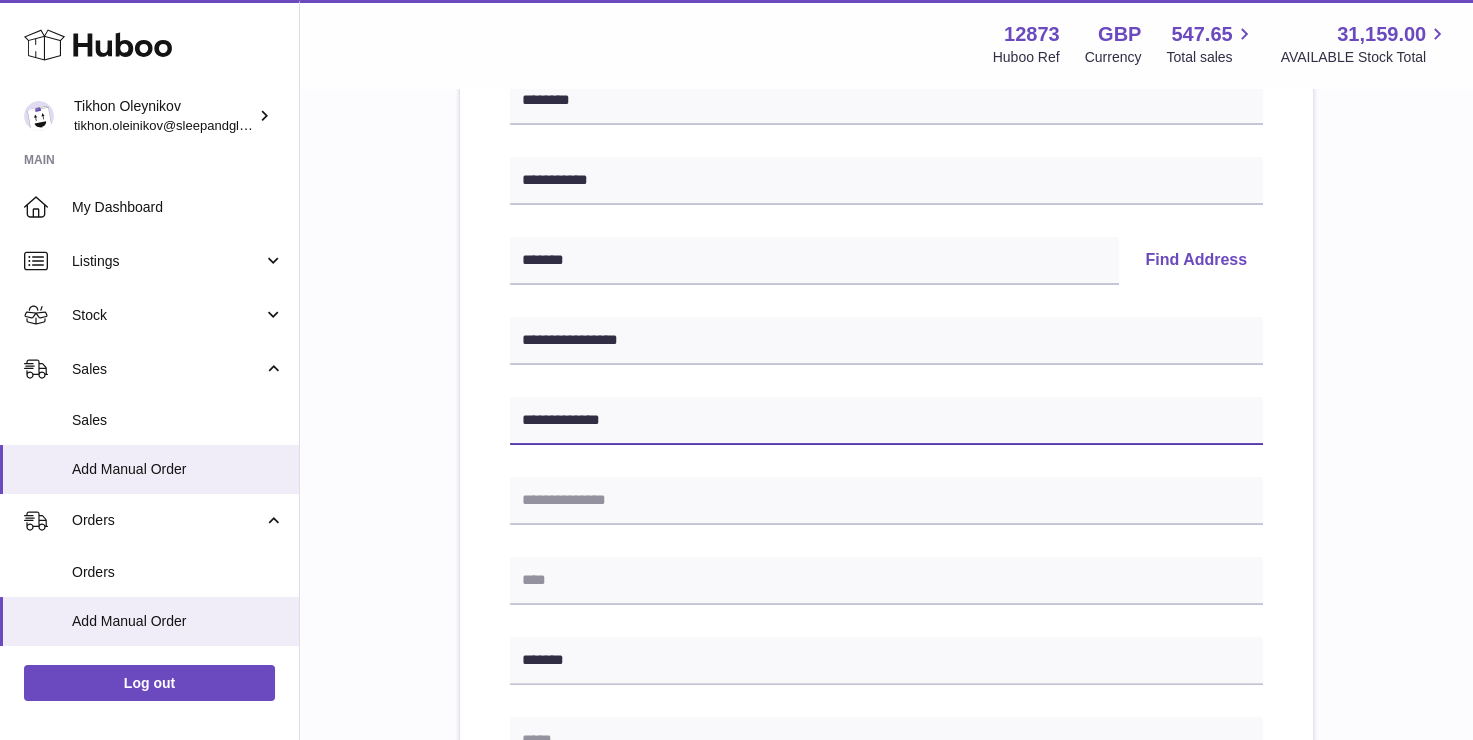 type on "**********" 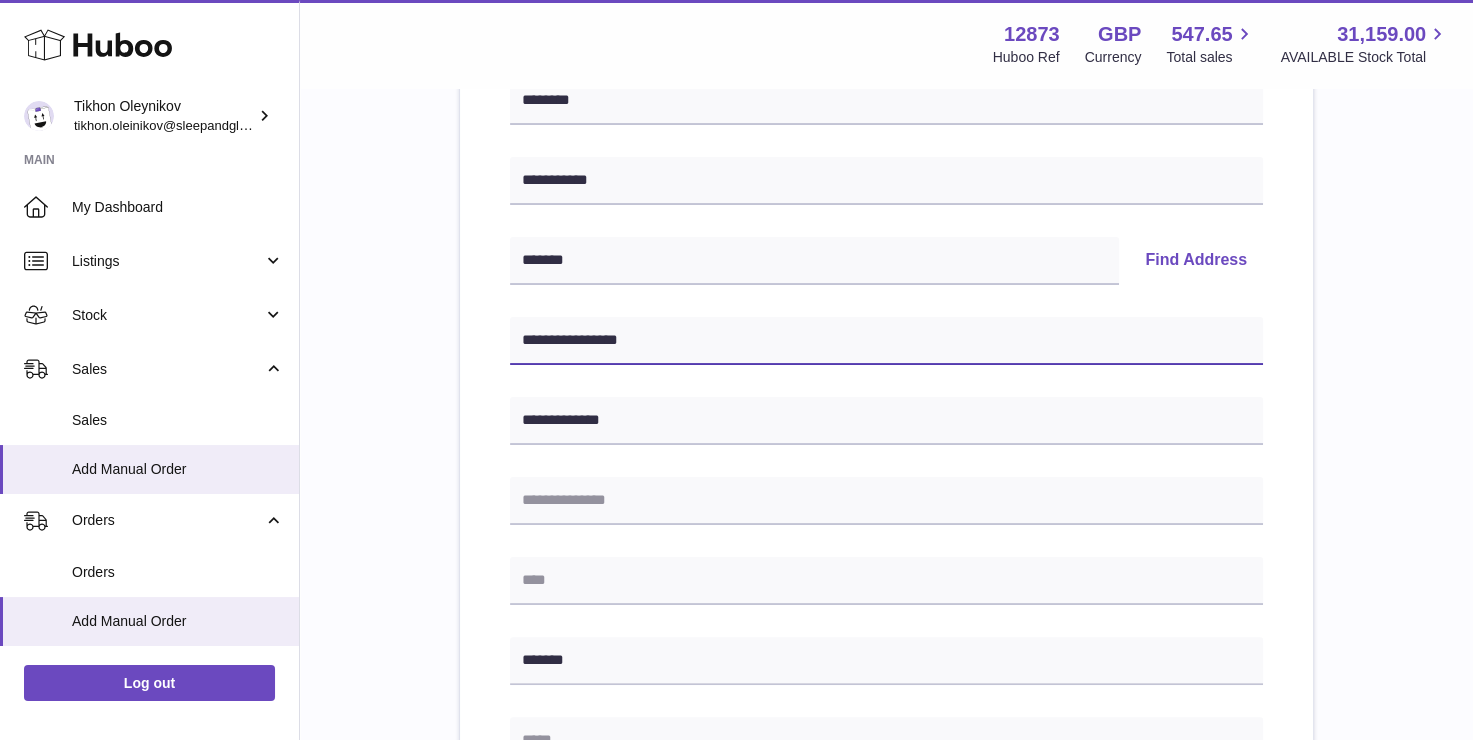 click on "**********" at bounding box center [886, 341] 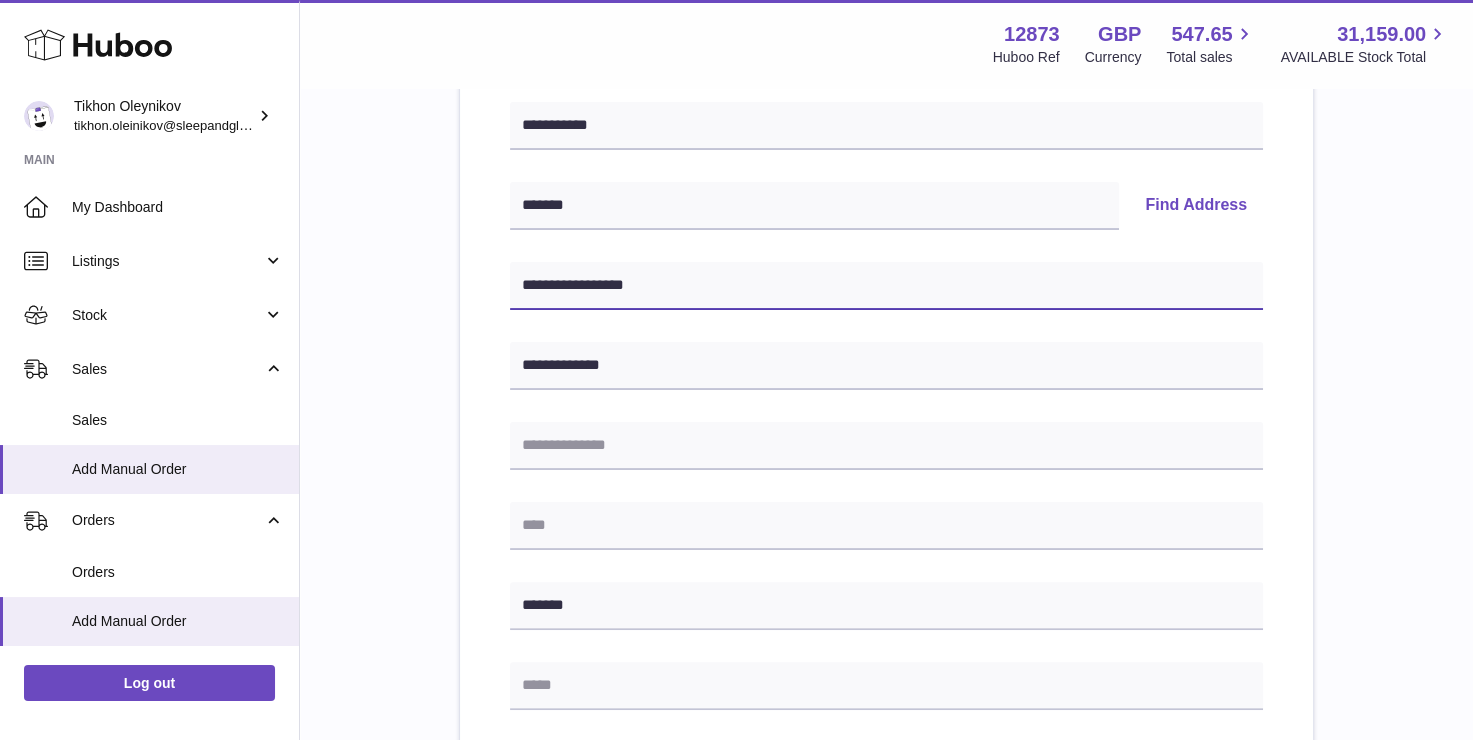scroll, scrollTop: 400, scrollLeft: 0, axis: vertical 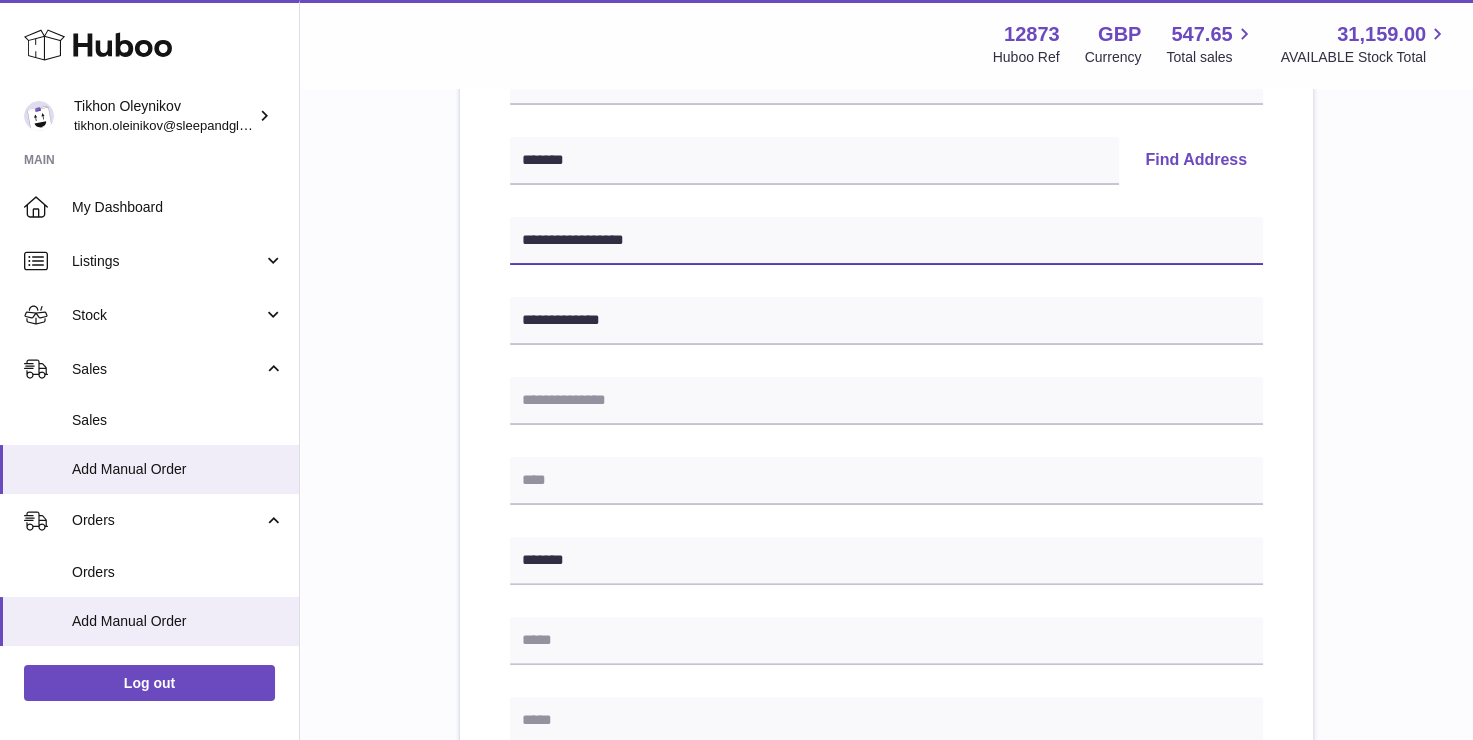 type on "**********" 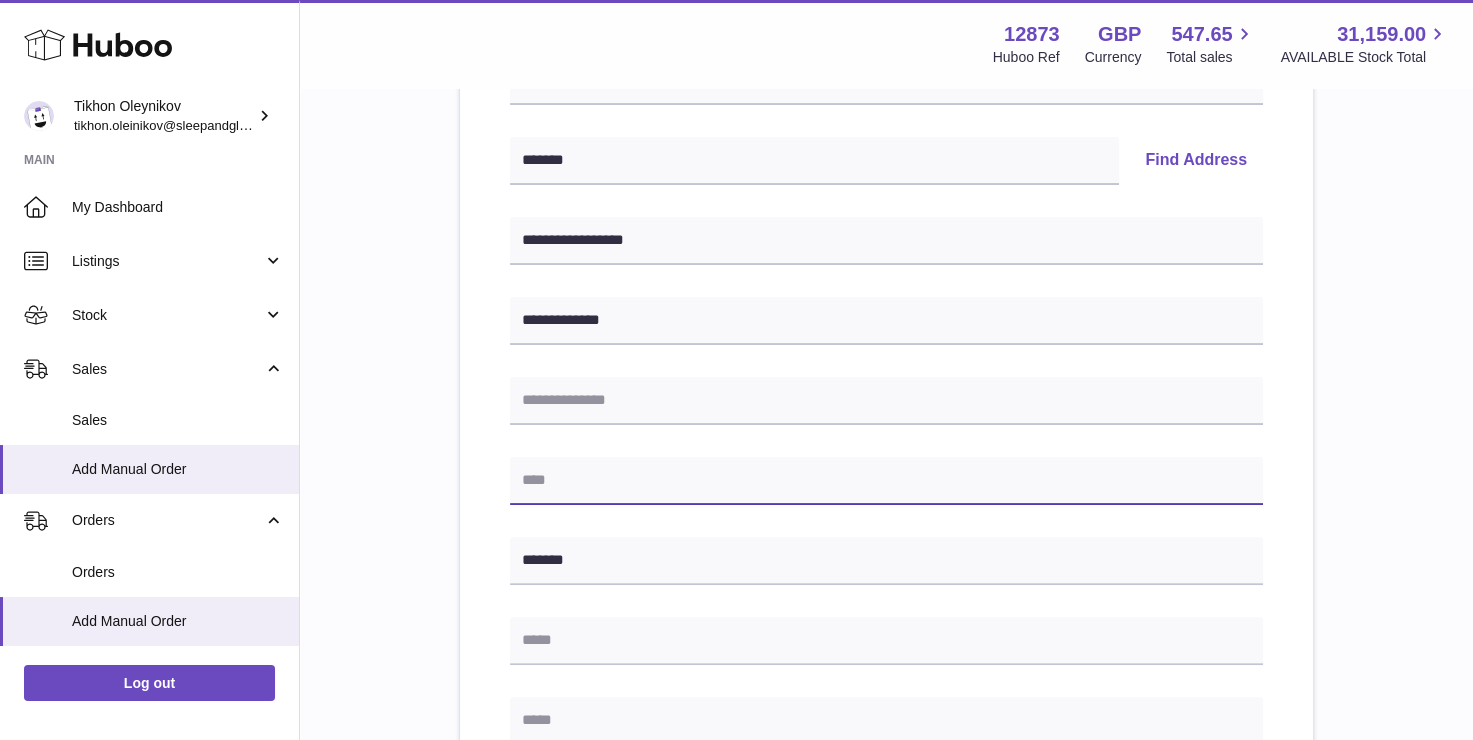 click at bounding box center (886, 481) 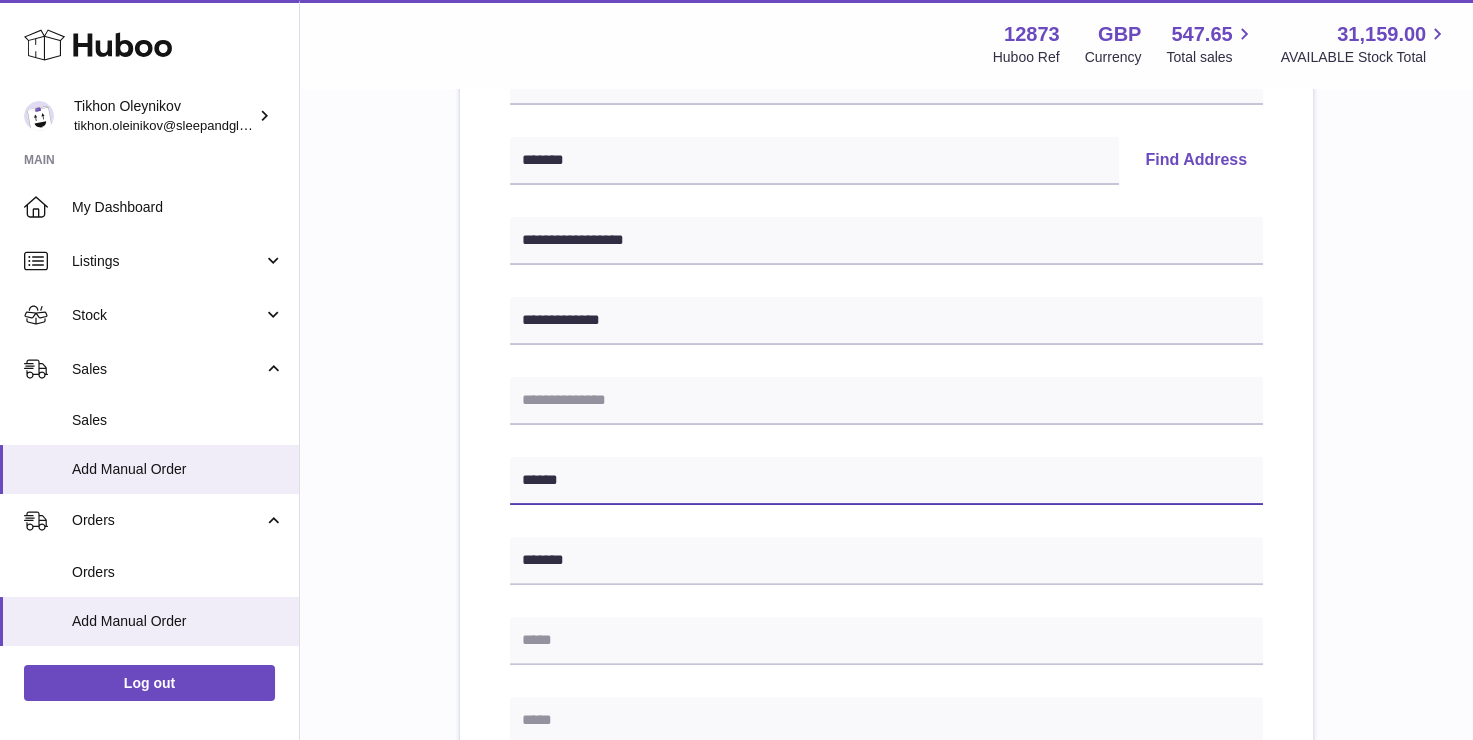 type on "******" 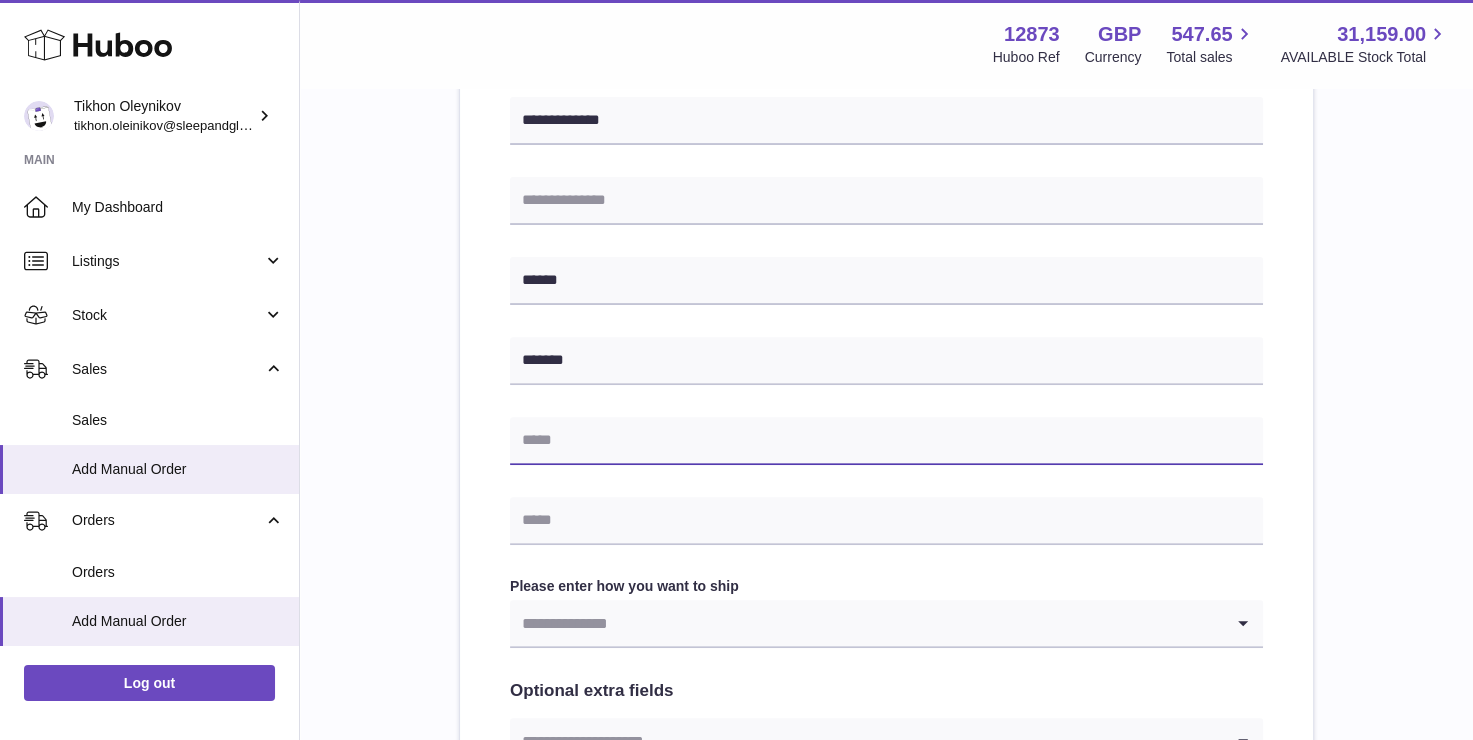 click at bounding box center (886, 441) 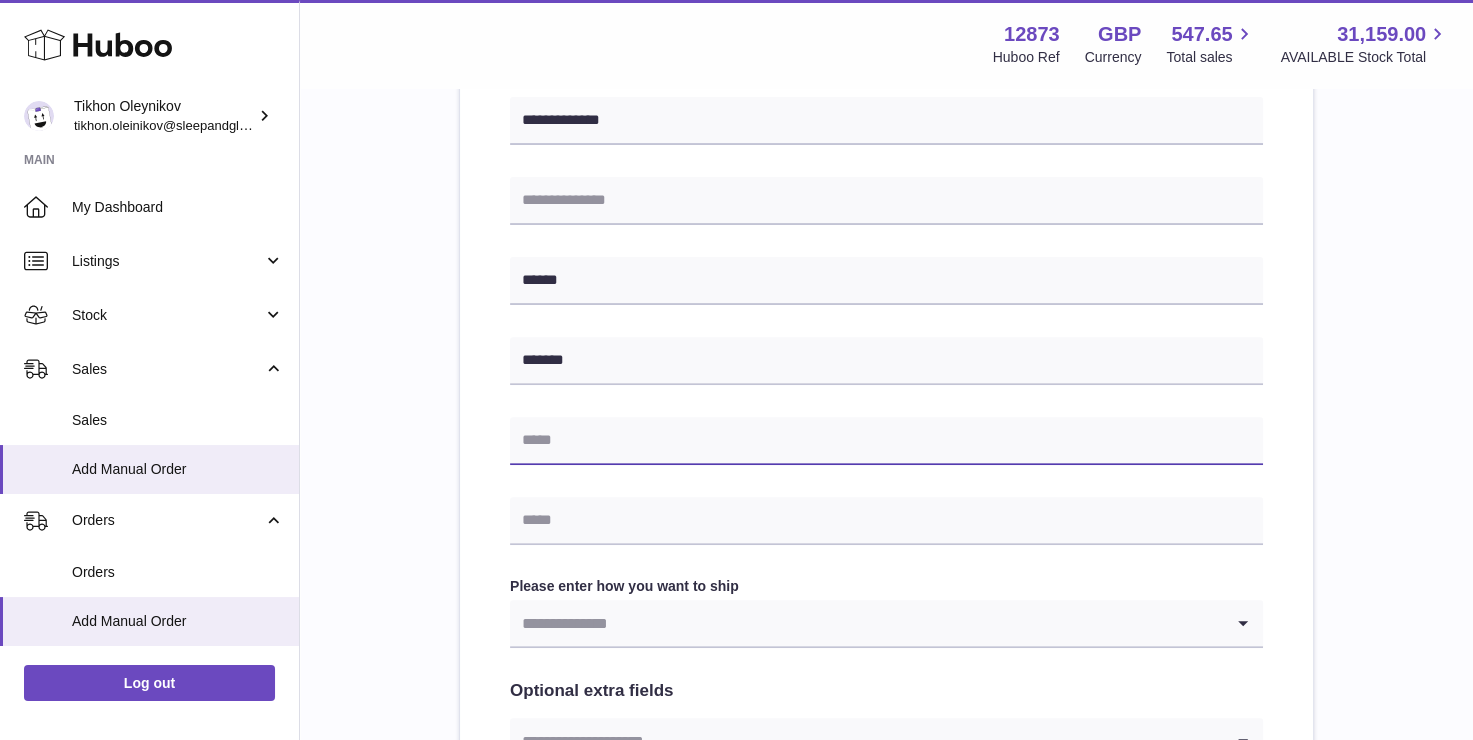 paste on "**********" 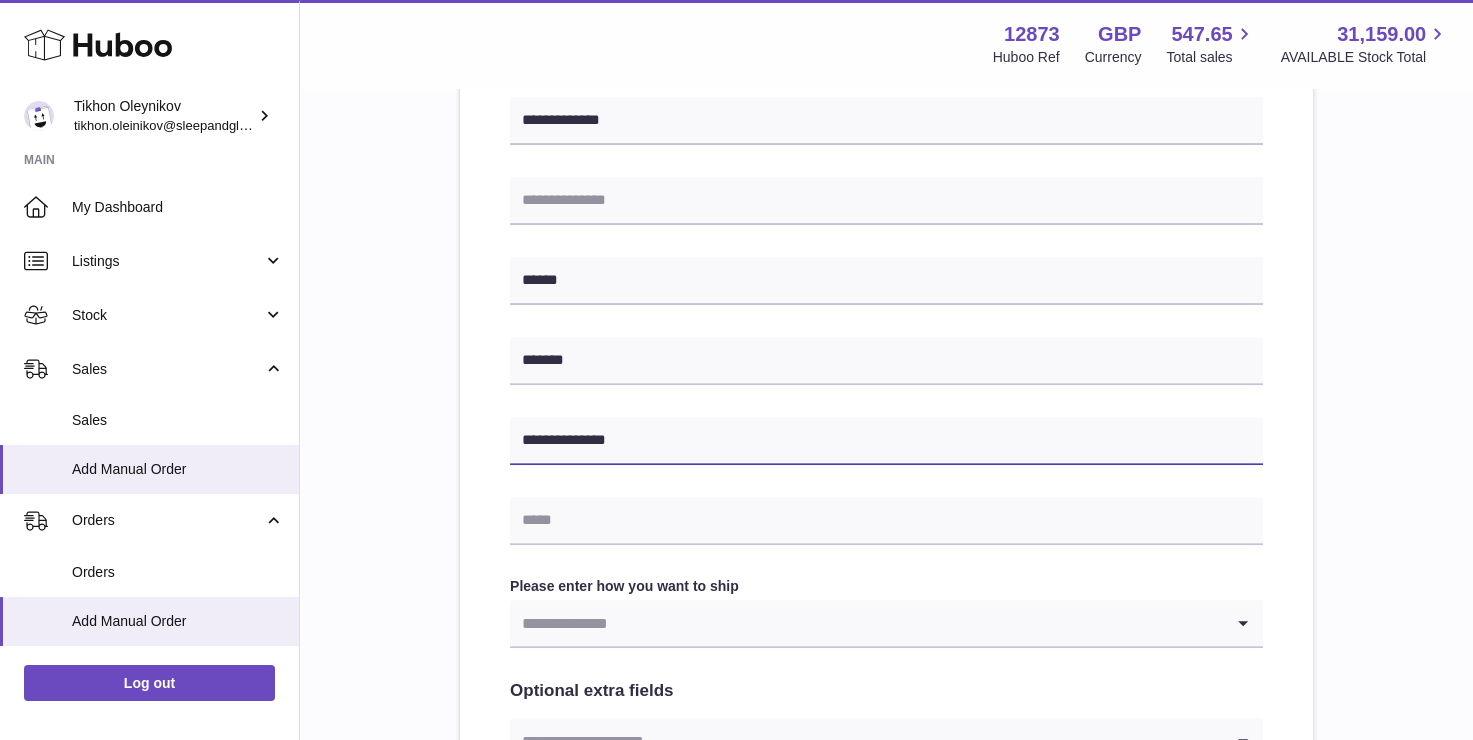 type on "**********" 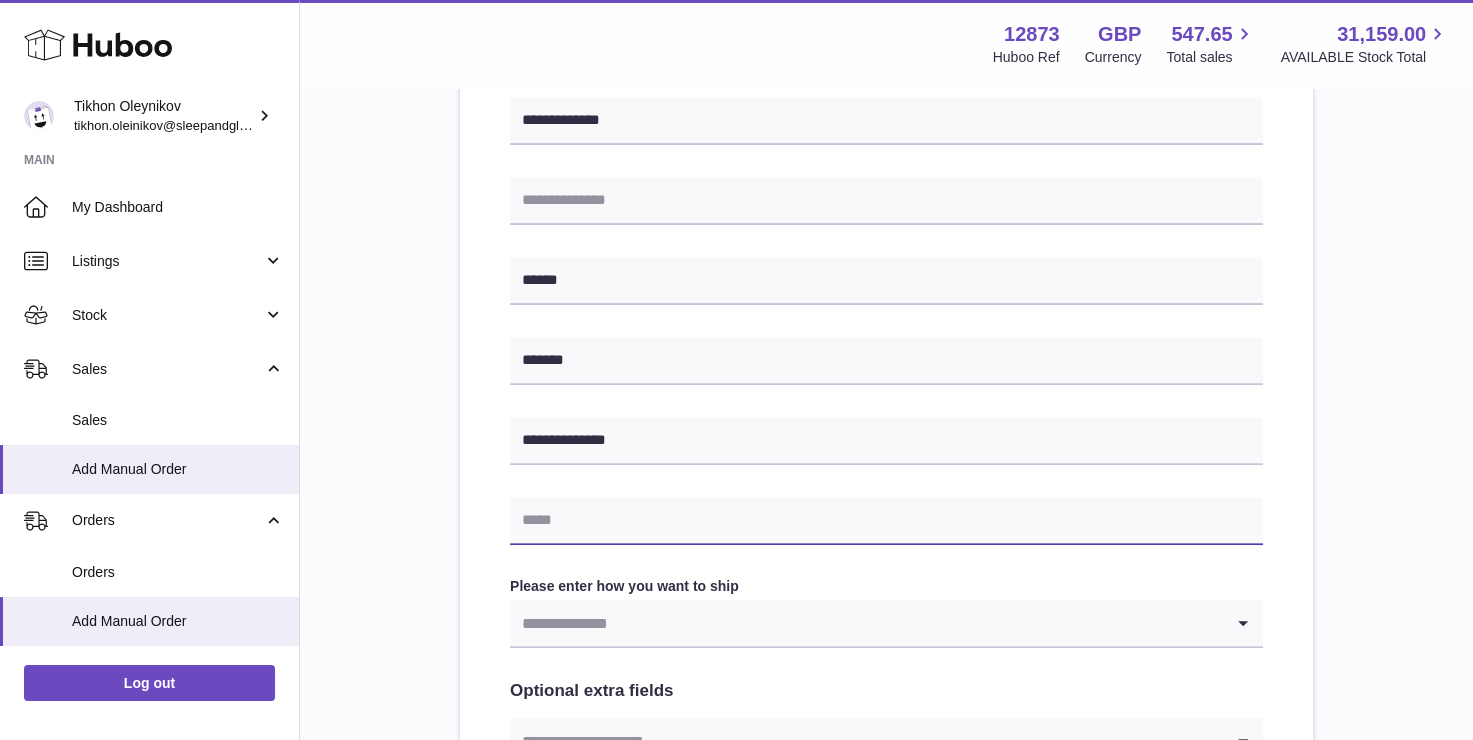 click at bounding box center [886, 521] 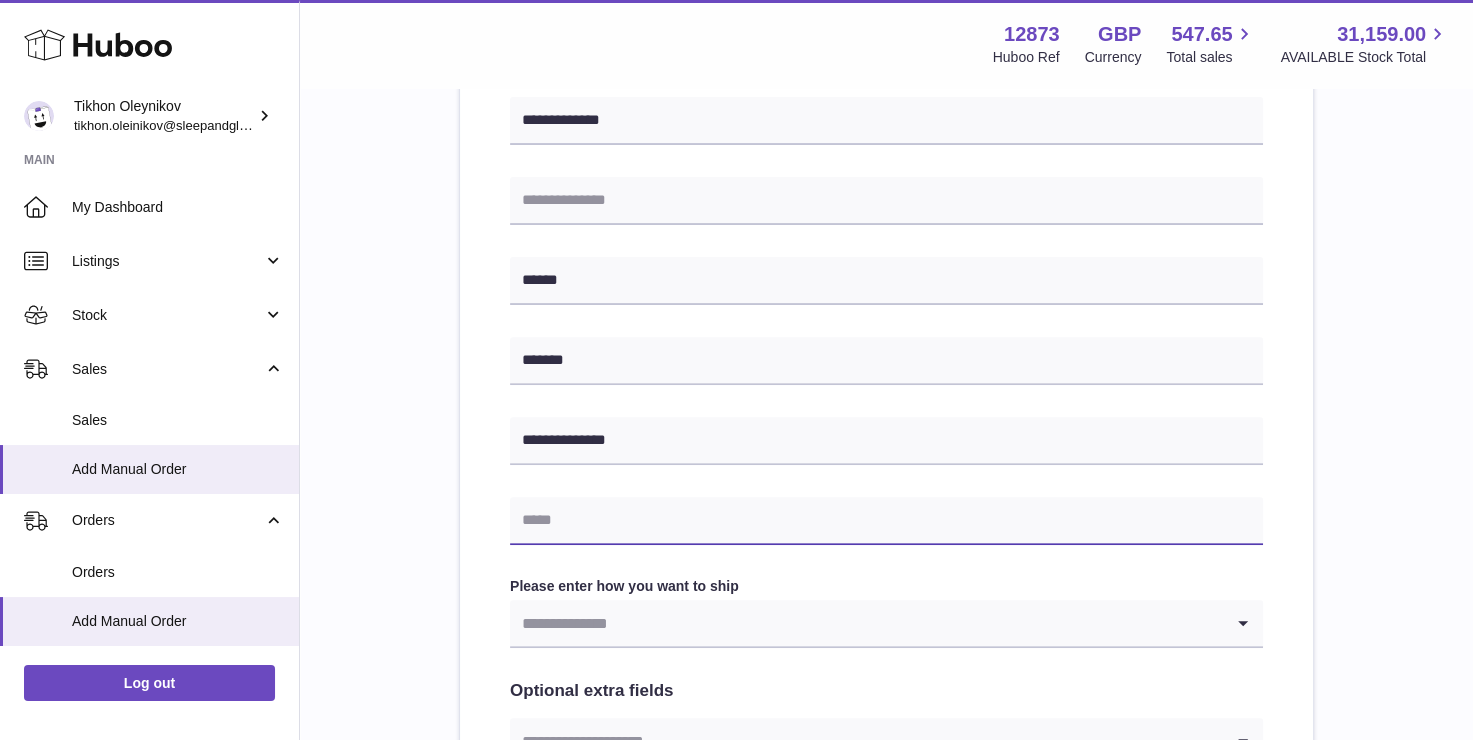 paste on "**********" 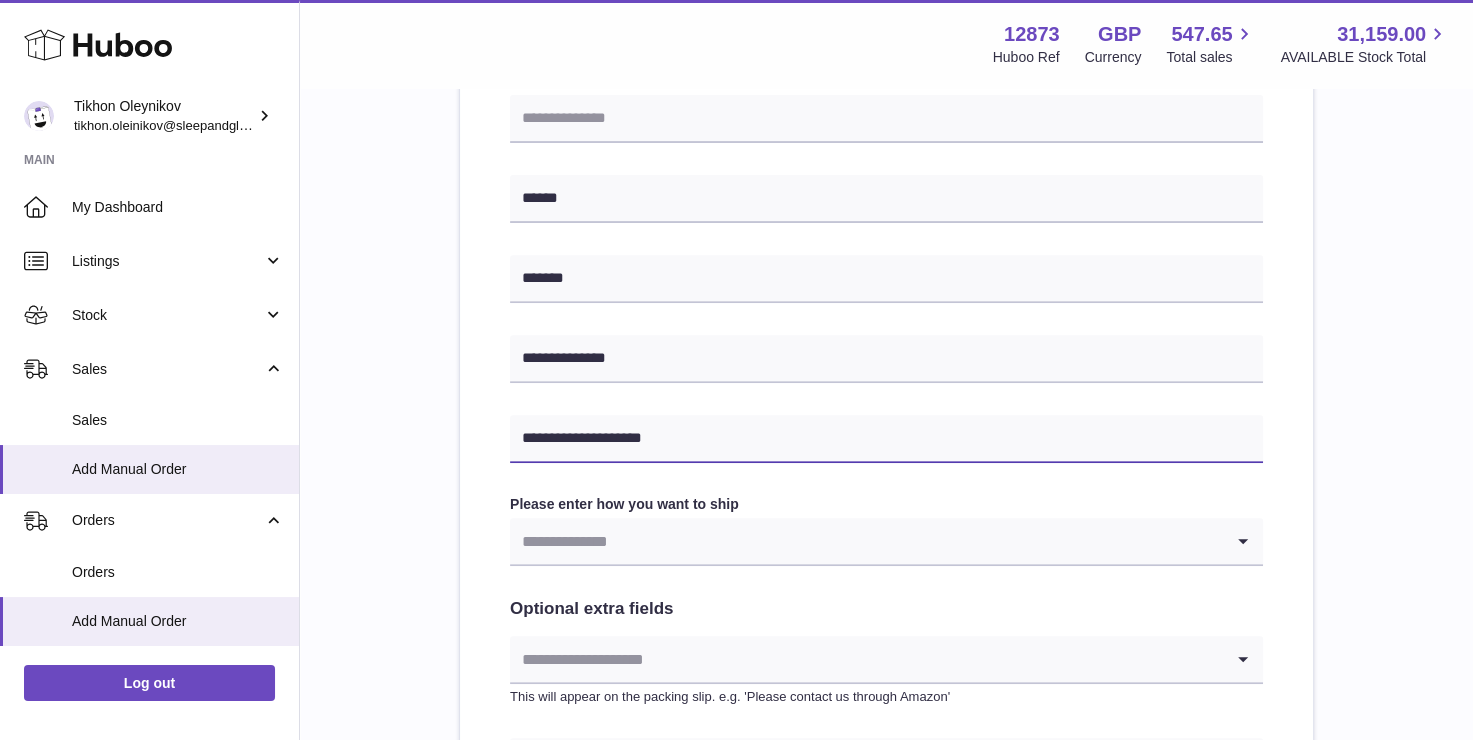 scroll, scrollTop: 800, scrollLeft: 0, axis: vertical 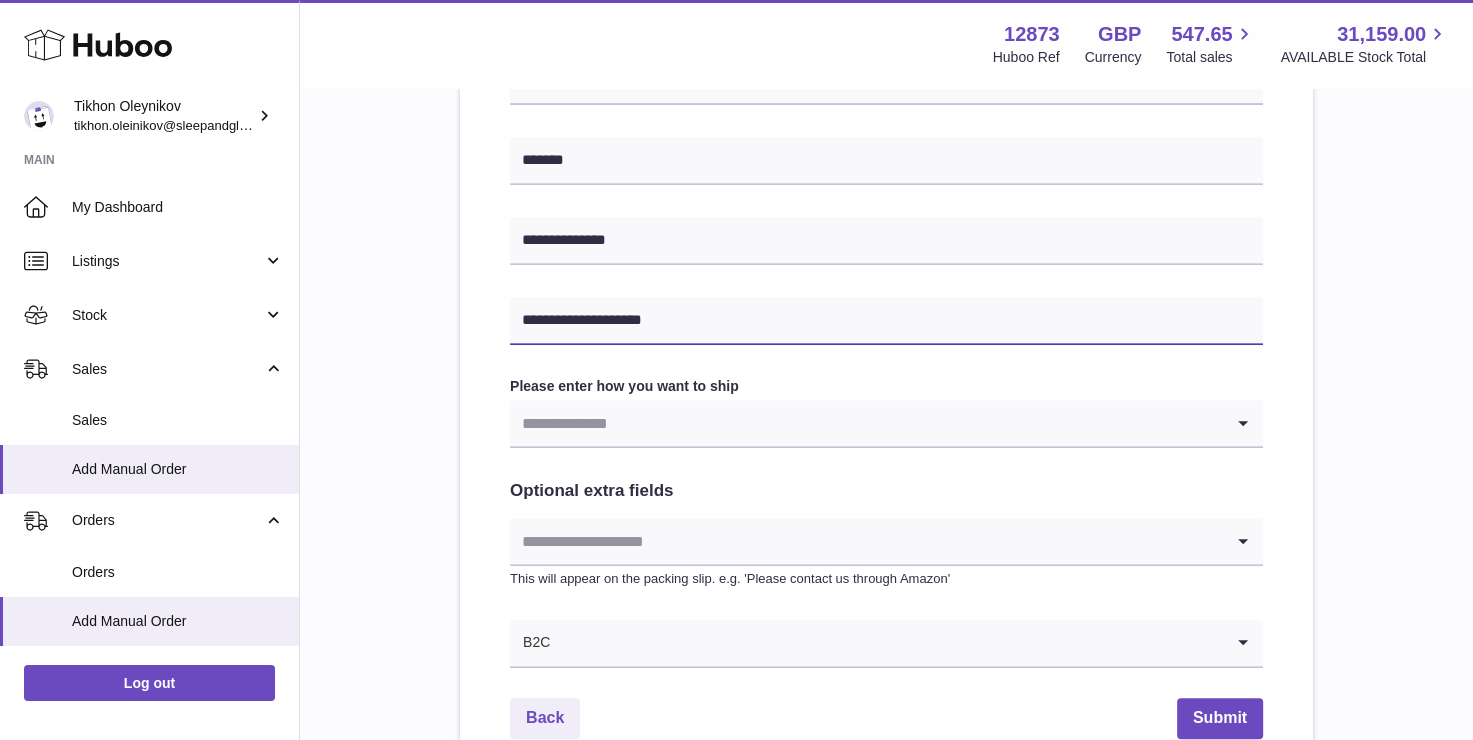 type on "**********" 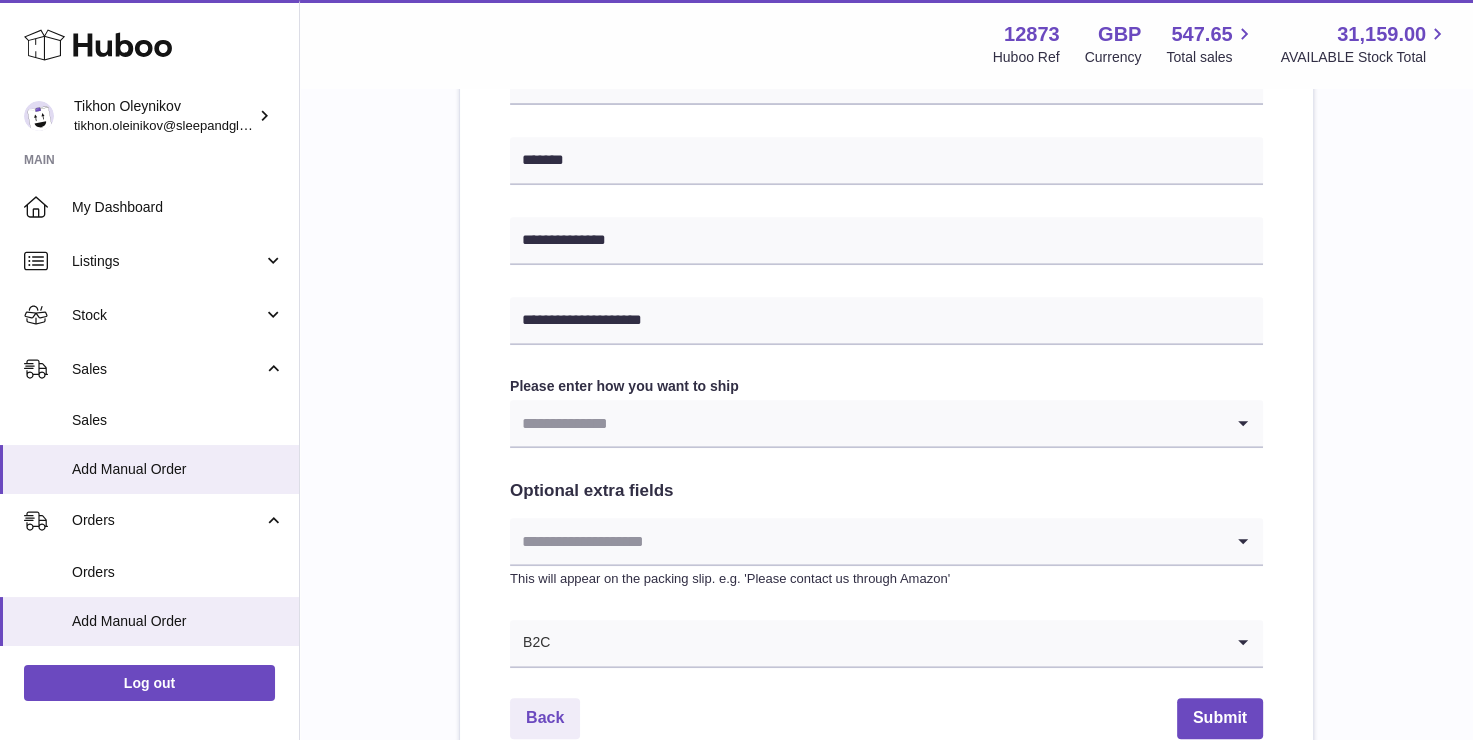 click at bounding box center (866, 423) 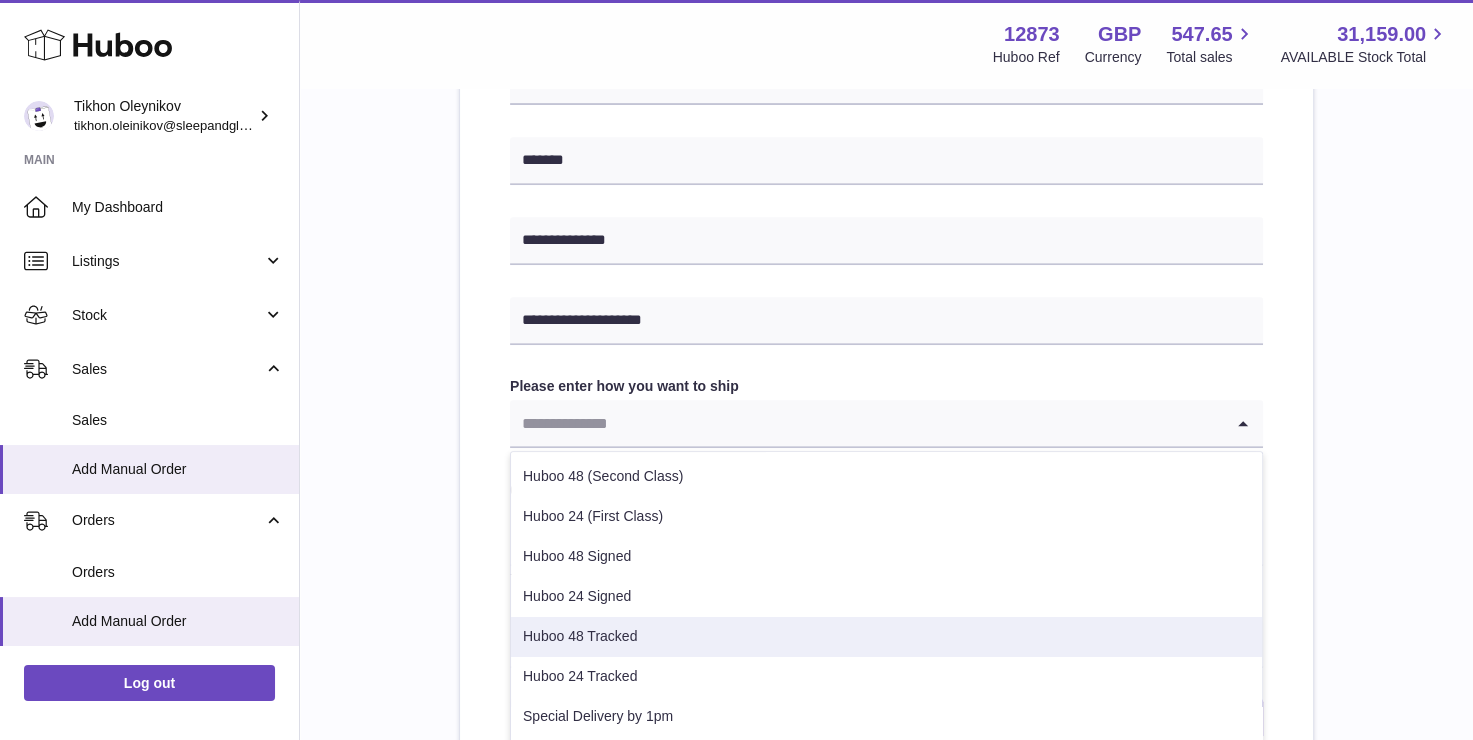 click on "Huboo 48 Tracked" at bounding box center [886, 637] 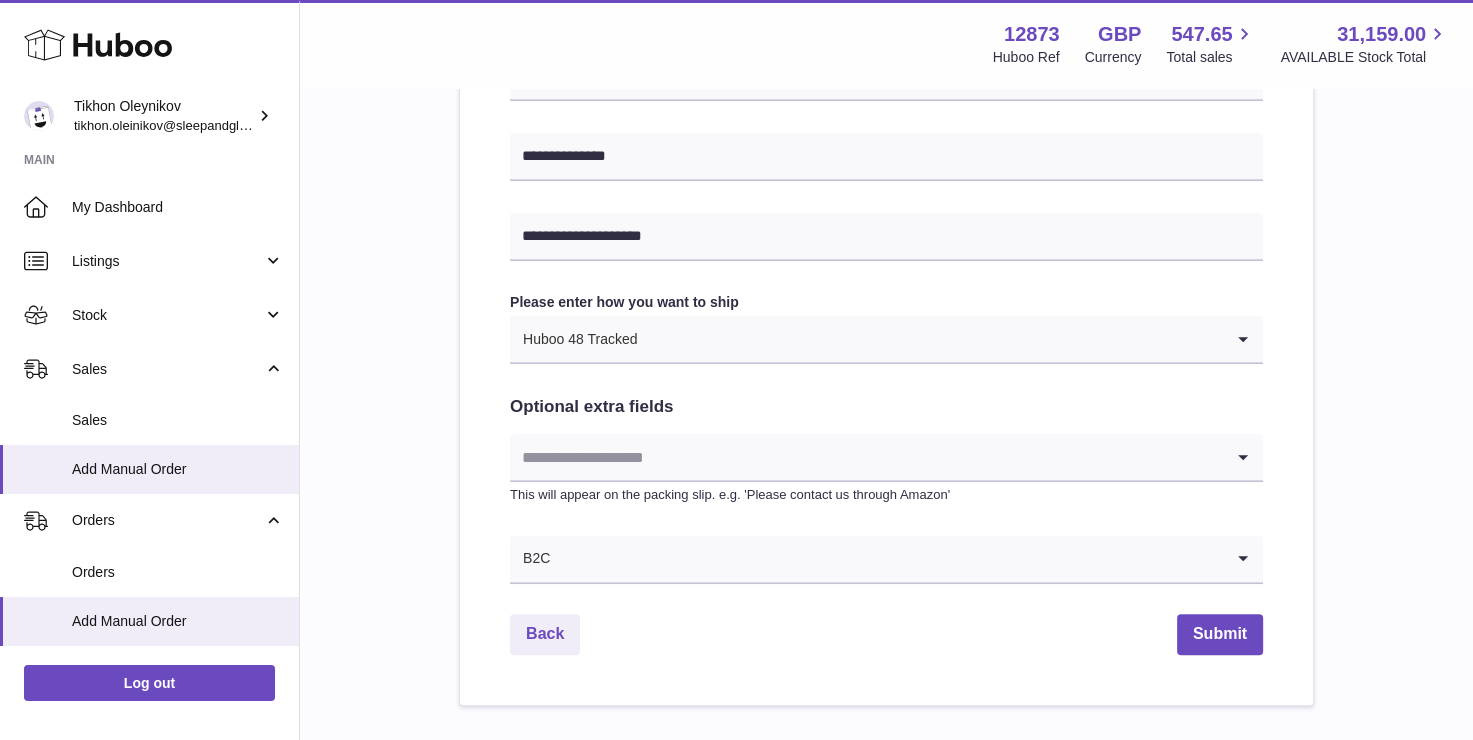 scroll, scrollTop: 1000, scrollLeft: 0, axis: vertical 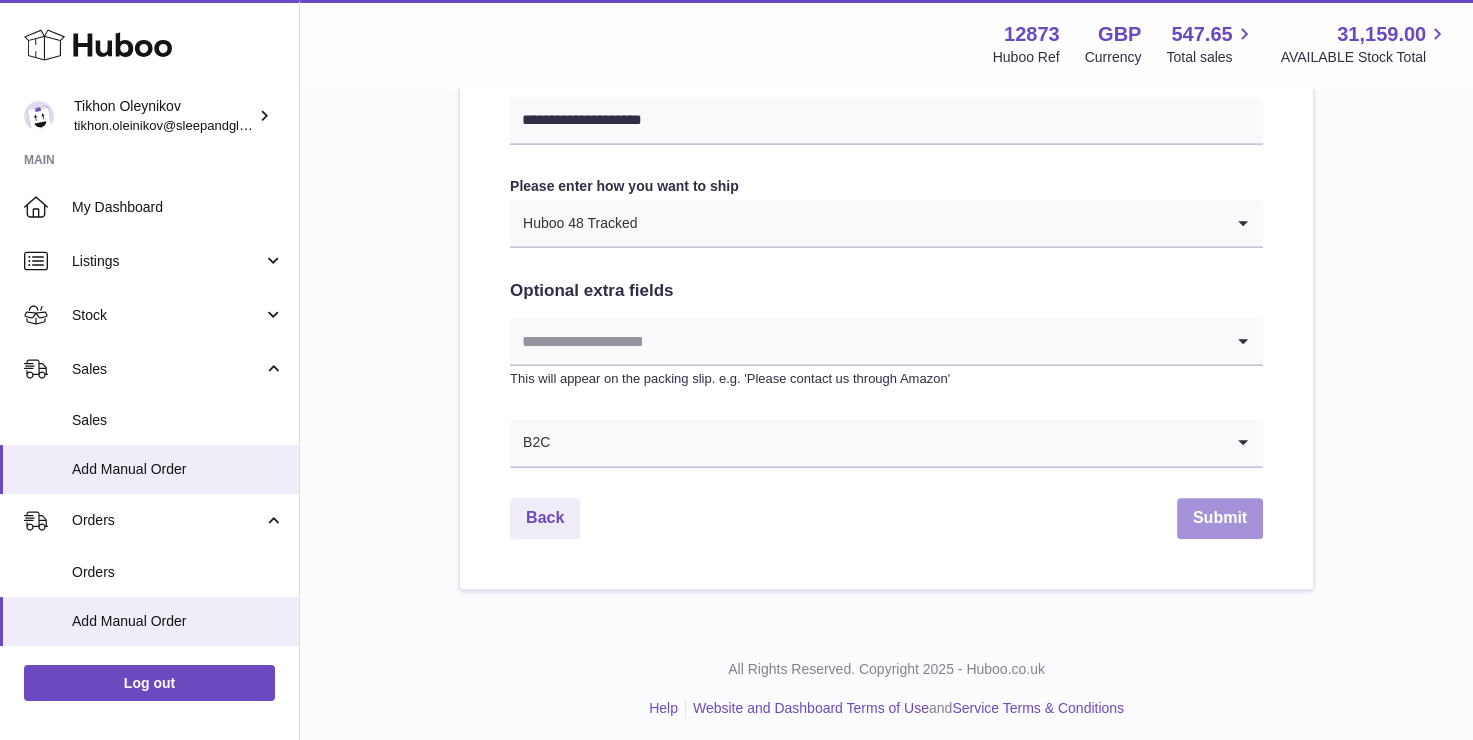 click on "Submit" at bounding box center [1220, 518] 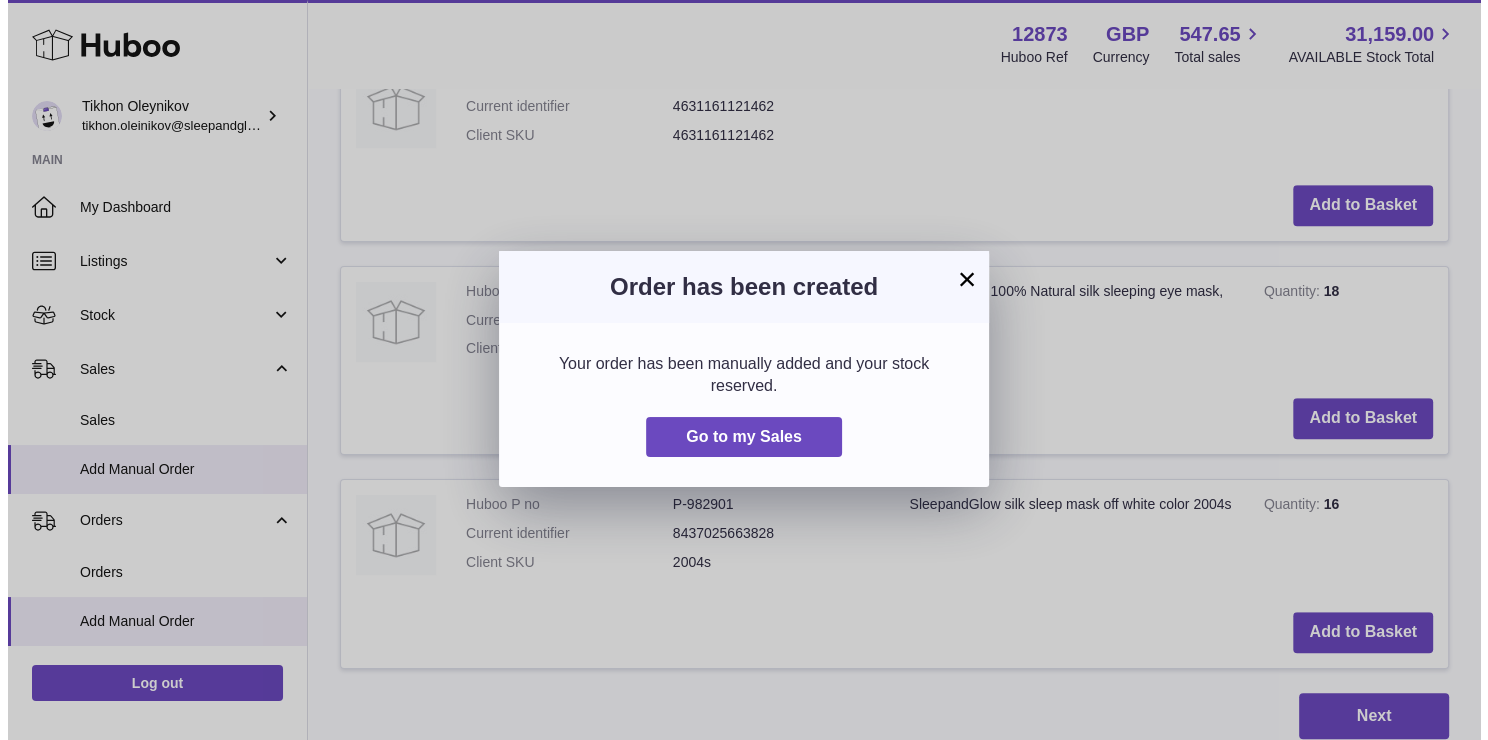 scroll, scrollTop: 0, scrollLeft: 0, axis: both 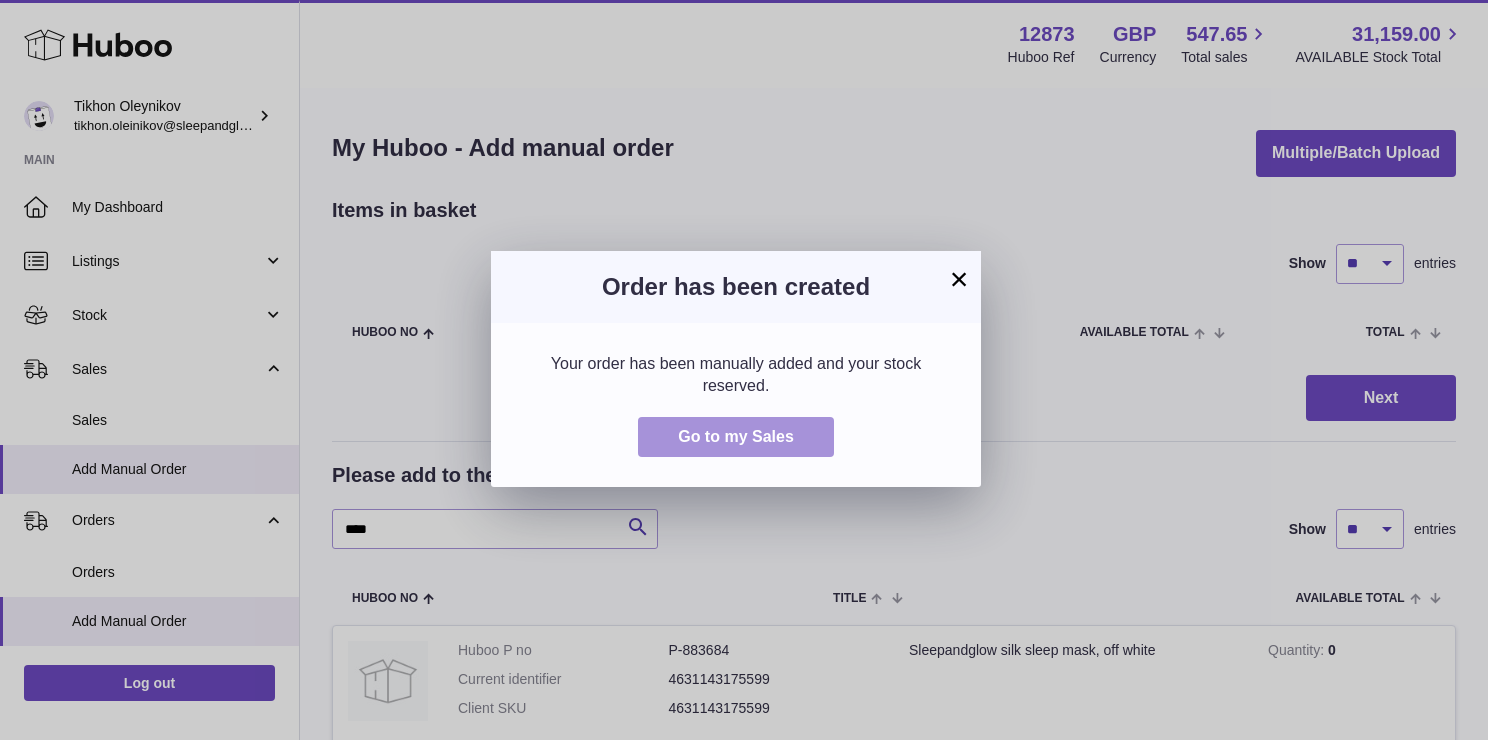 click on "Go to my Sales" at bounding box center (736, 437) 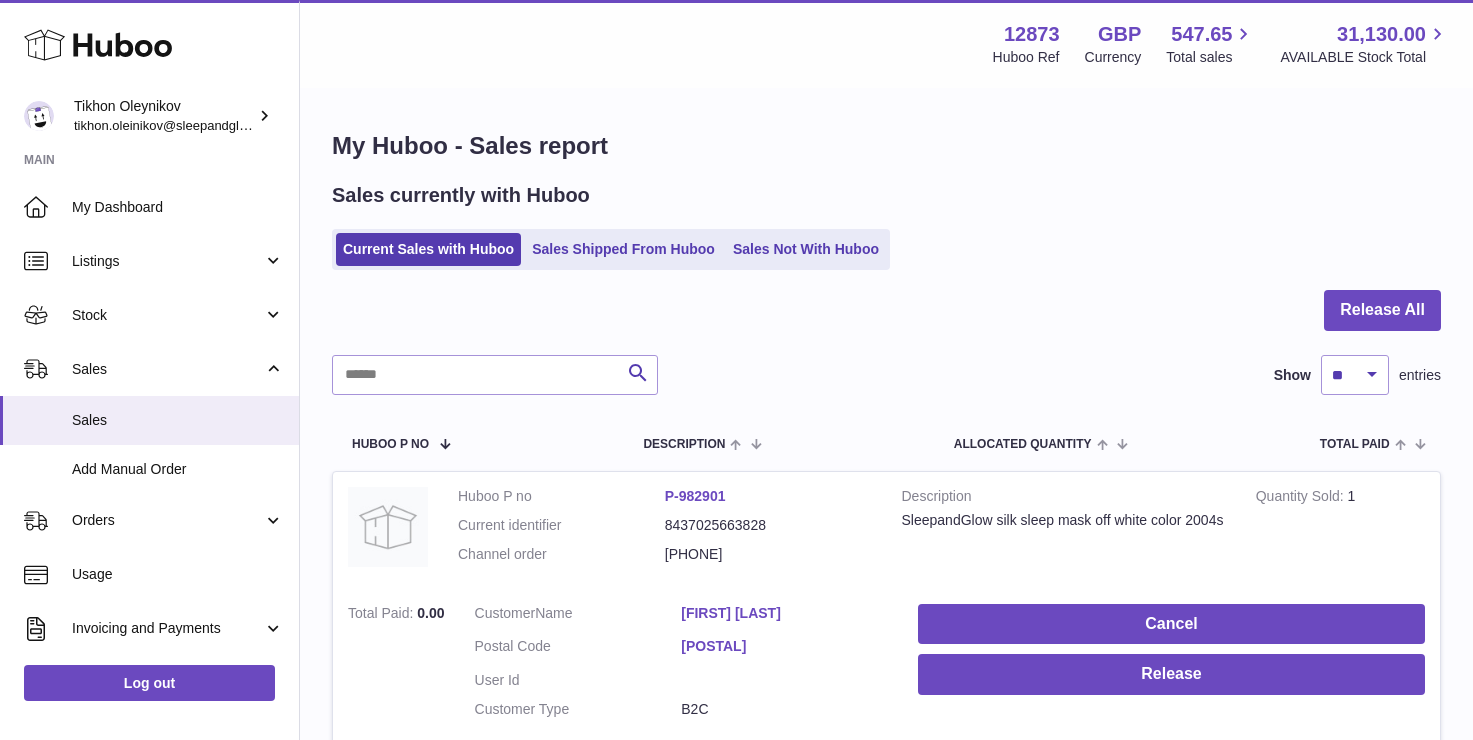scroll, scrollTop: 0, scrollLeft: 0, axis: both 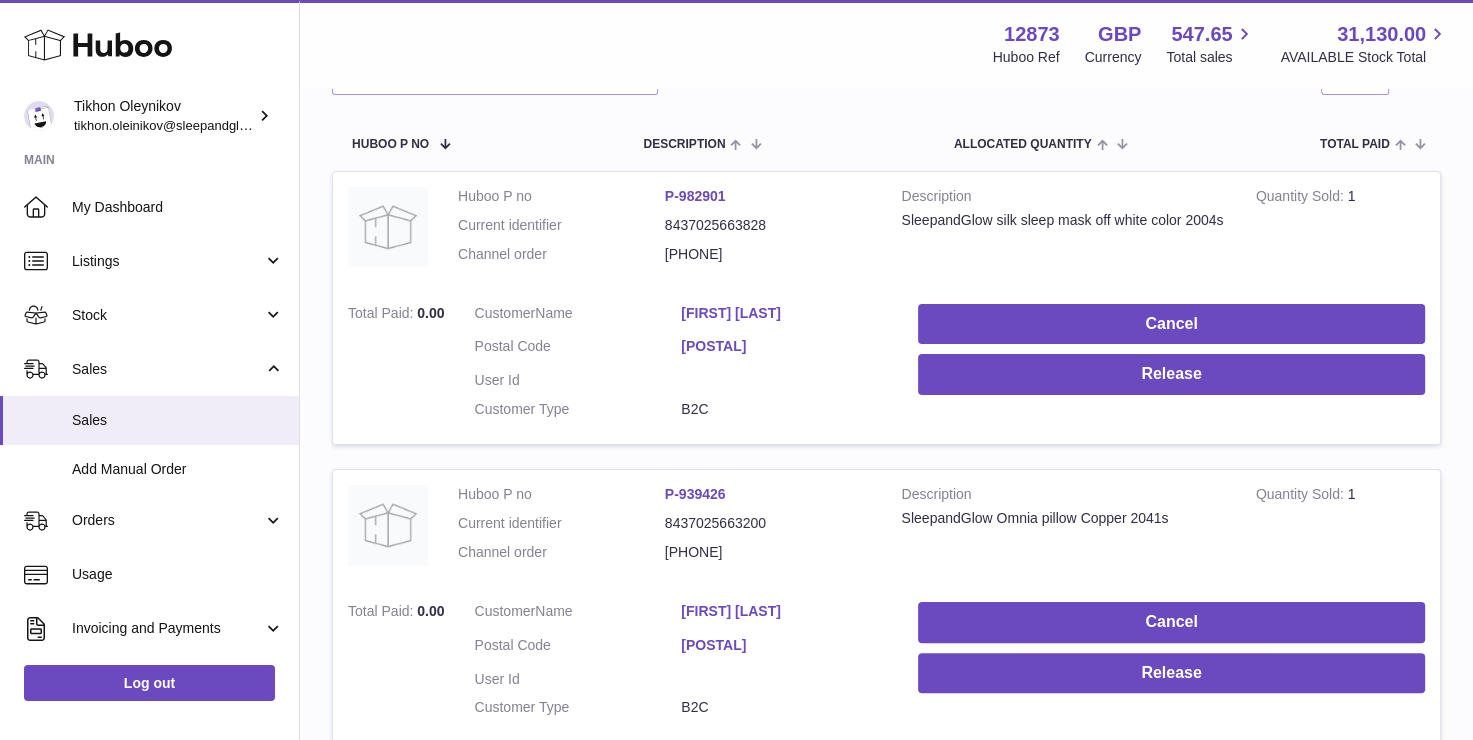 click on "Cancel
Release" at bounding box center [1171, 367] 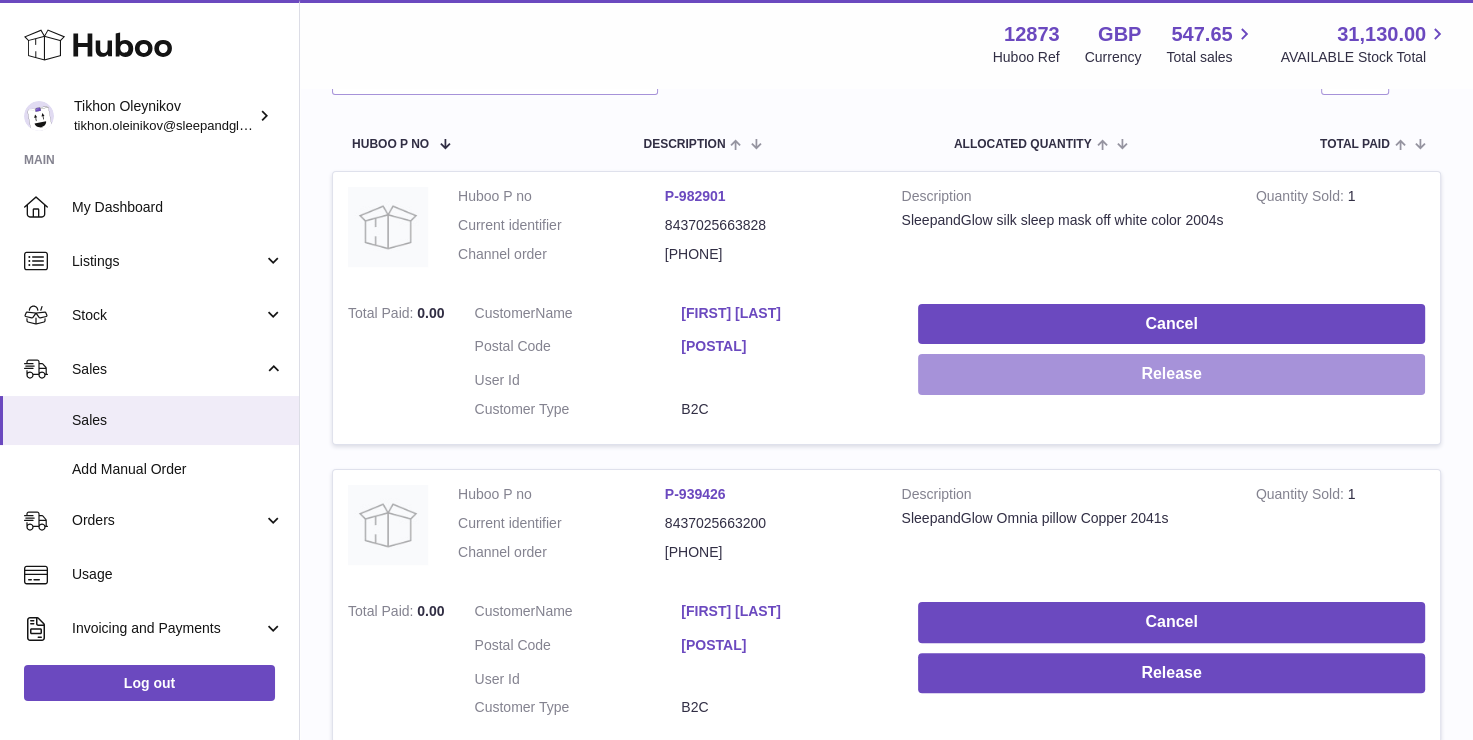 click on "Release" at bounding box center [1171, 374] 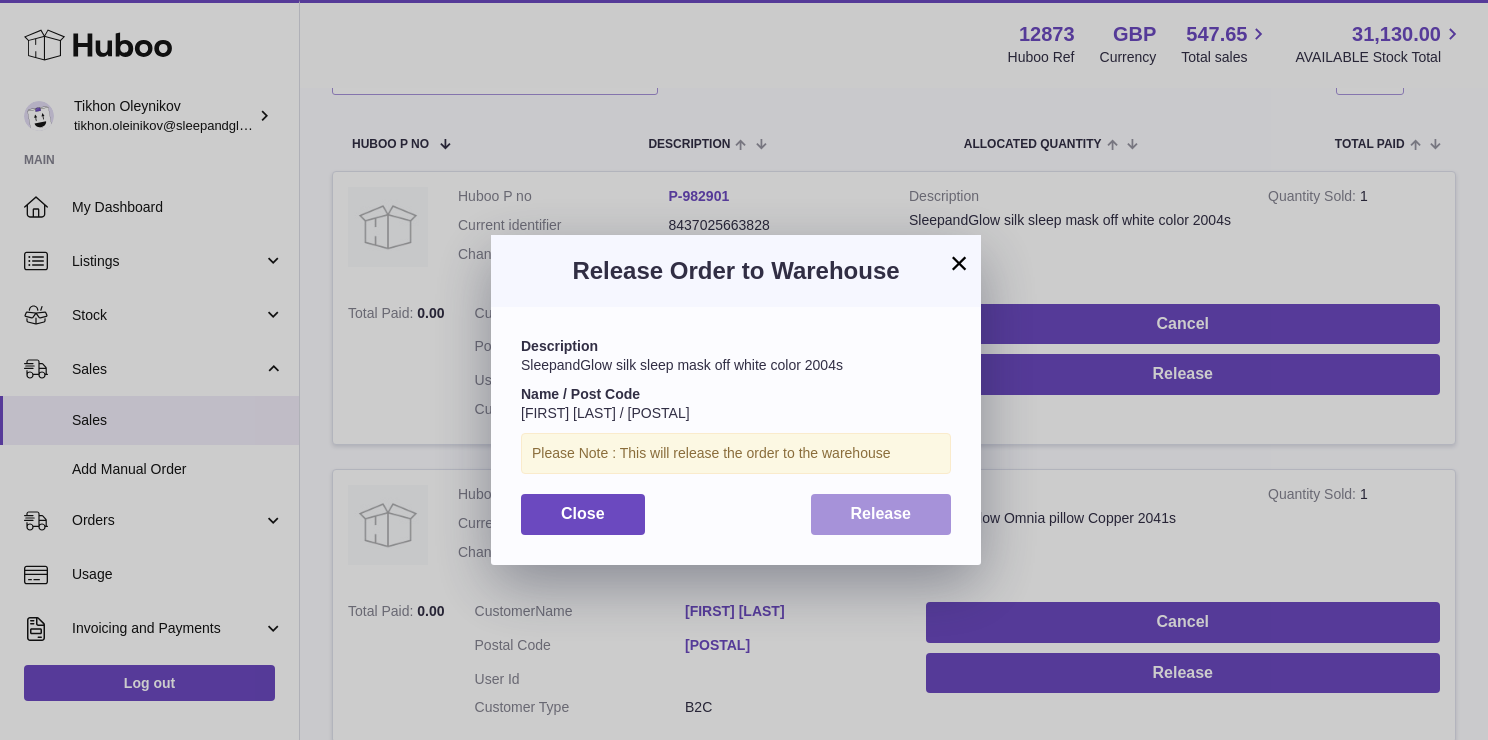 click on "Release" at bounding box center [881, 514] 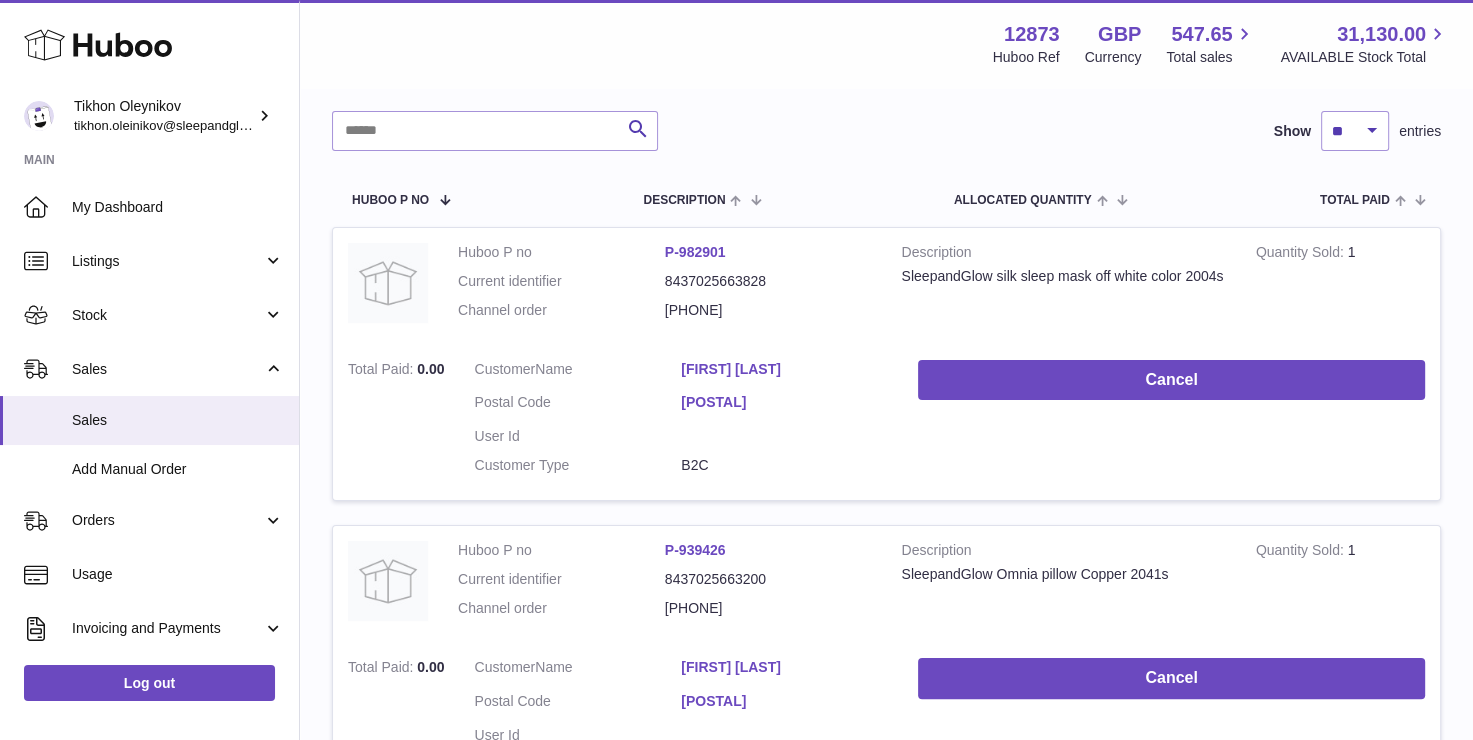 scroll, scrollTop: 100, scrollLeft: 0, axis: vertical 